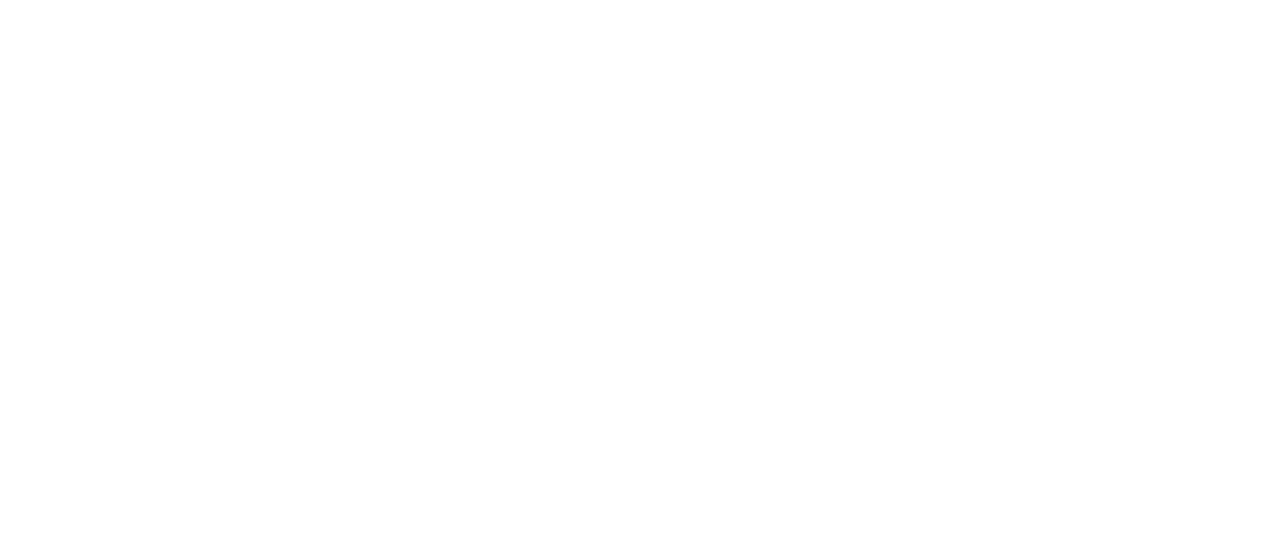 scroll, scrollTop: 0, scrollLeft: 0, axis: both 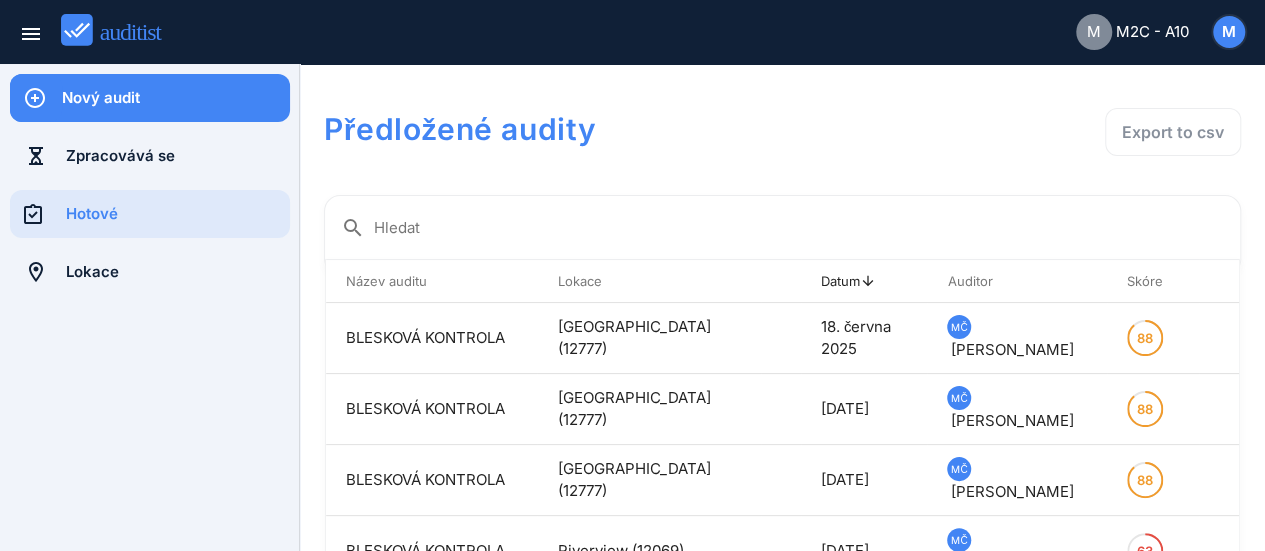drag, startPoint x: 0, startPoint y: 0, endPoint x: 812, endPoint y: 114, distance: 819.96344 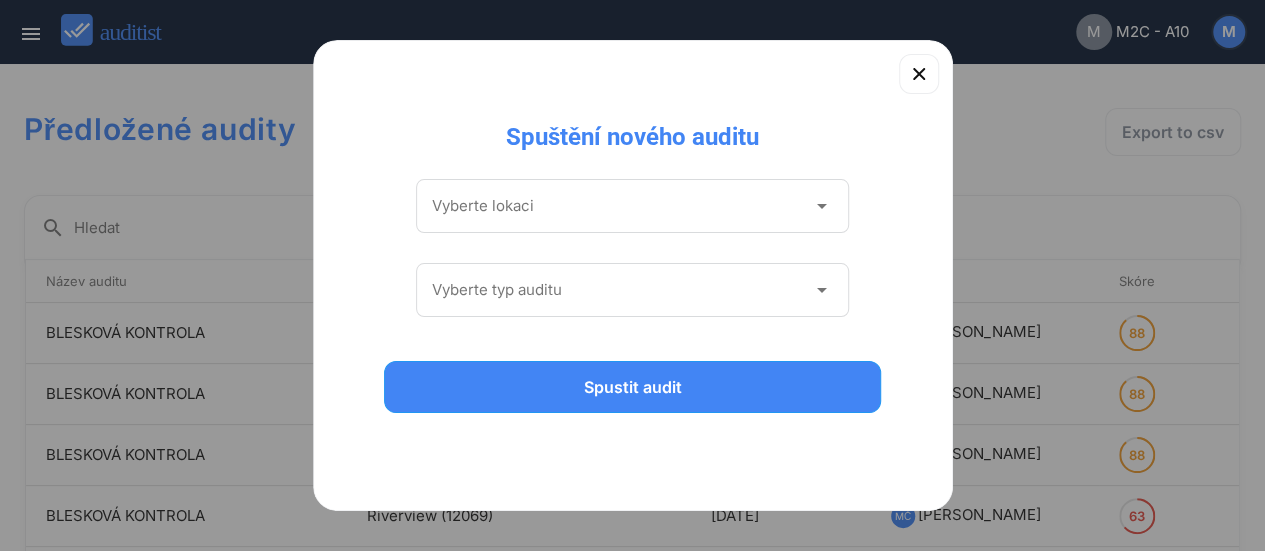 click on "arrow_drop_down" at bounding box center (821, 206) 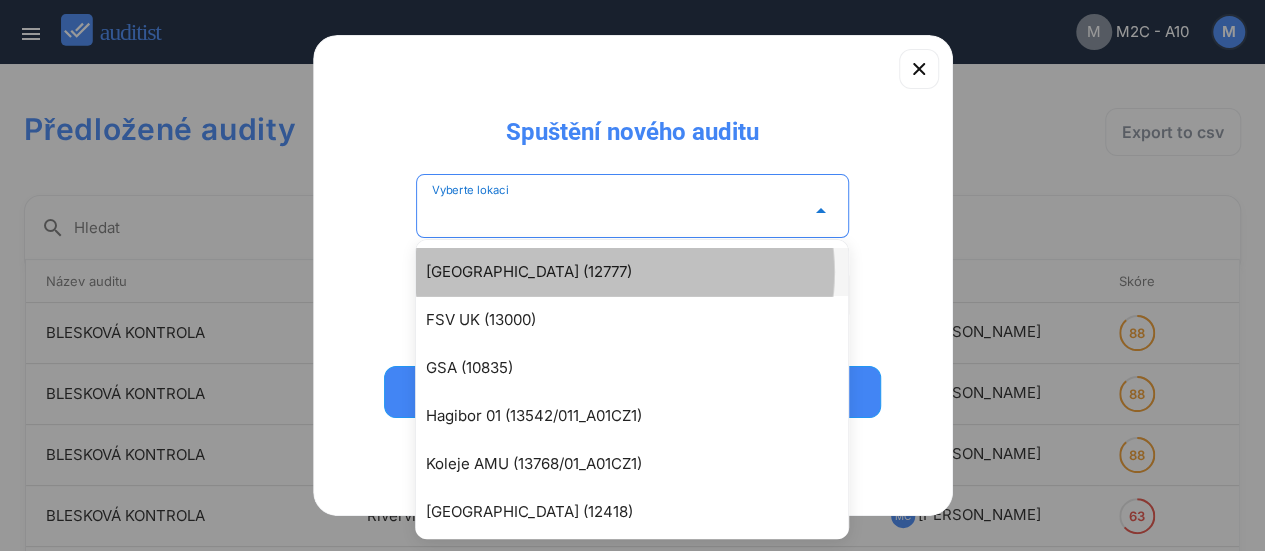 click on "[GEOGRAPHIC_DATA] (12777)" at bounding box center [642, 272] 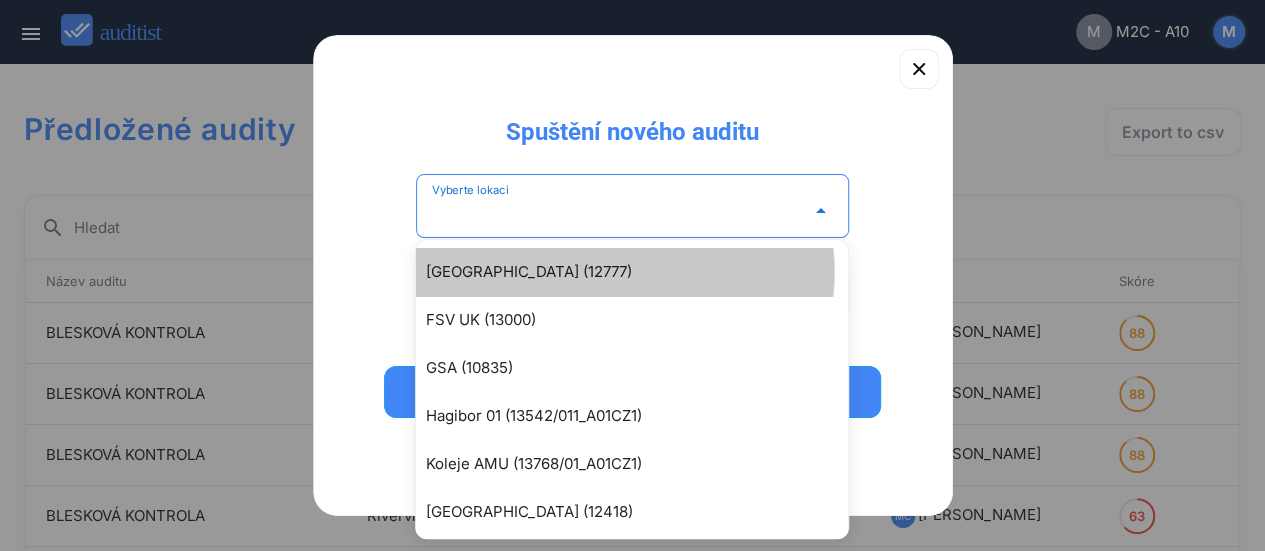 type on "**********" 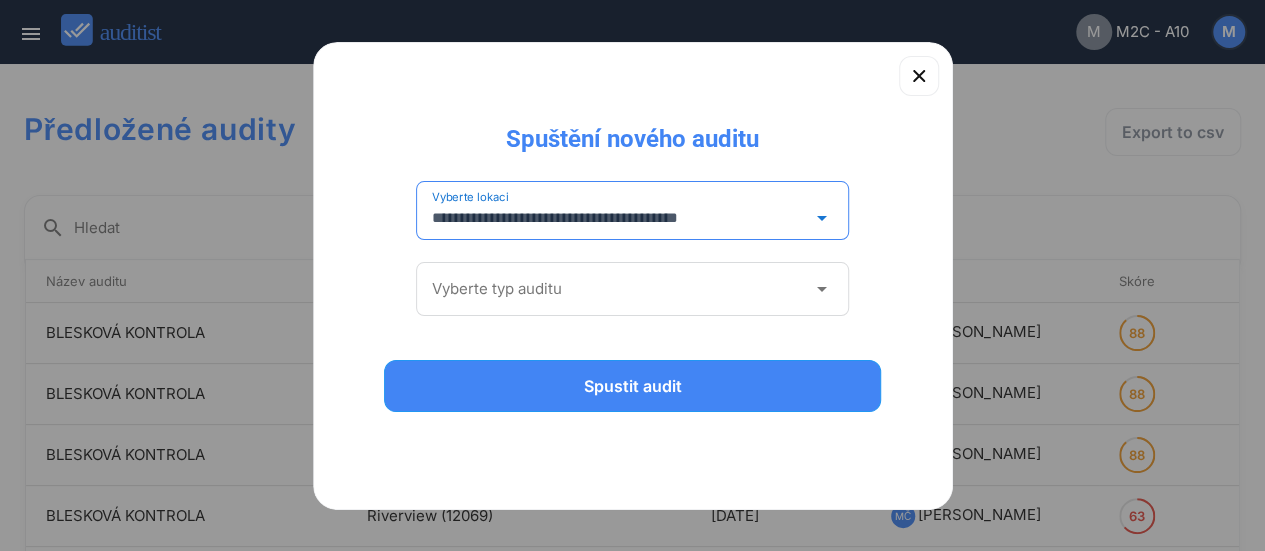 click on "arrow_drop_down" at bounding box center (821, 289) 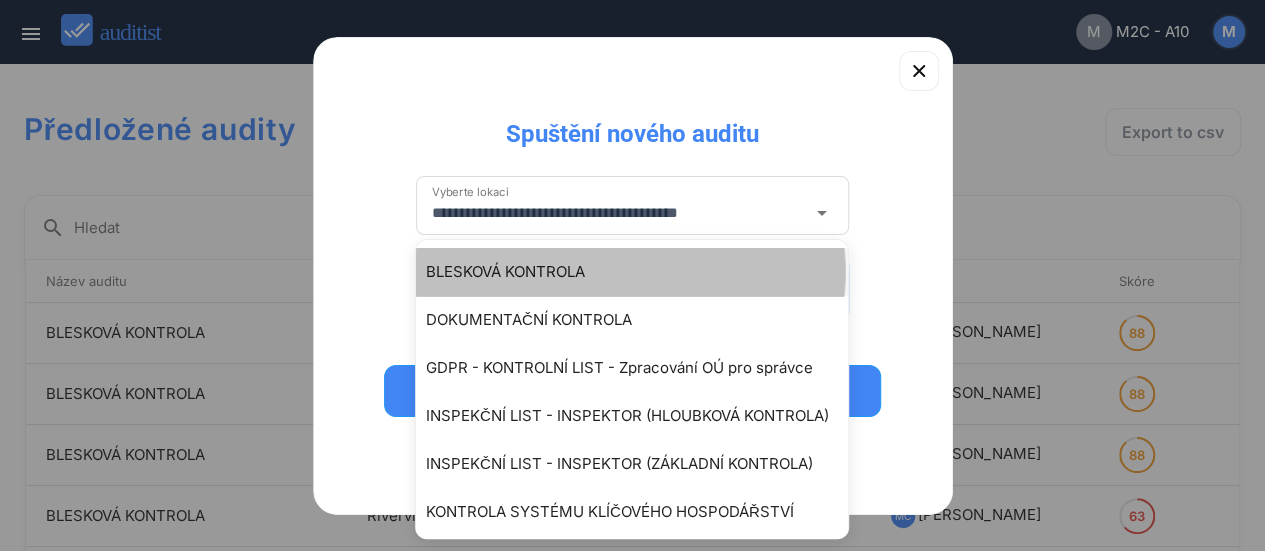 click on "BLESKOVÁ KONTROLA" at bounding box center (642, 272) 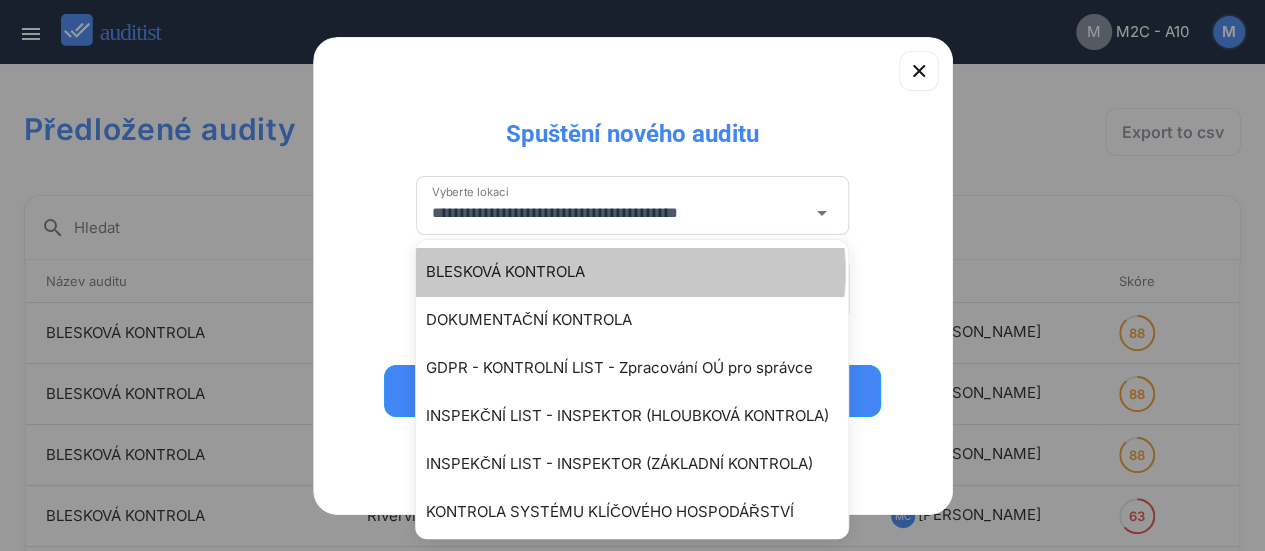 type on "**********" 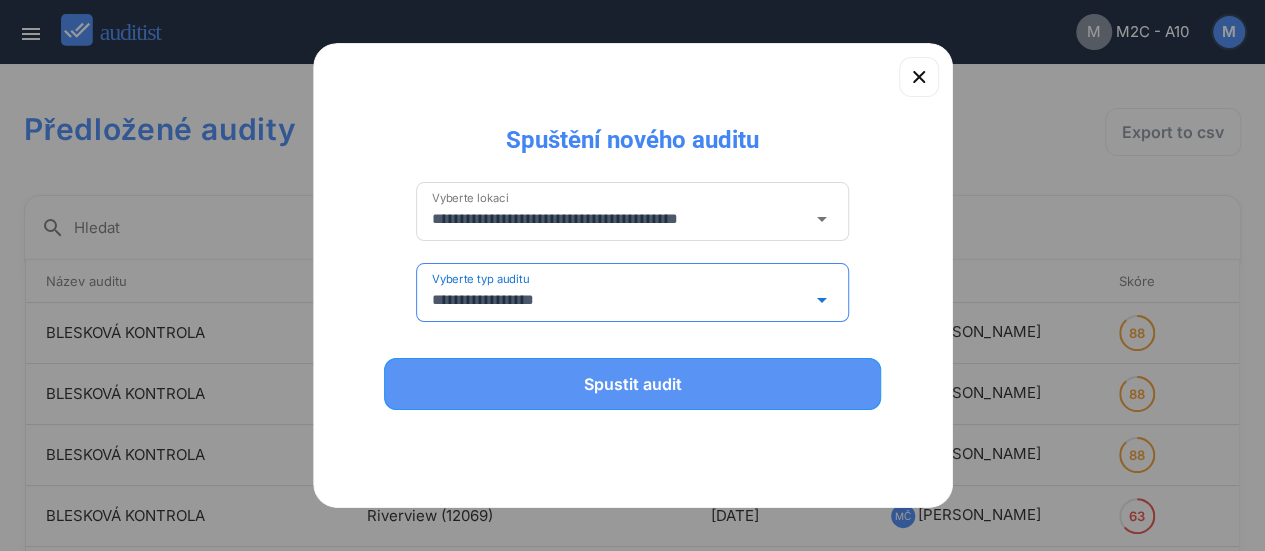 click on "Spustit audit" at bounding box center (633, 384) 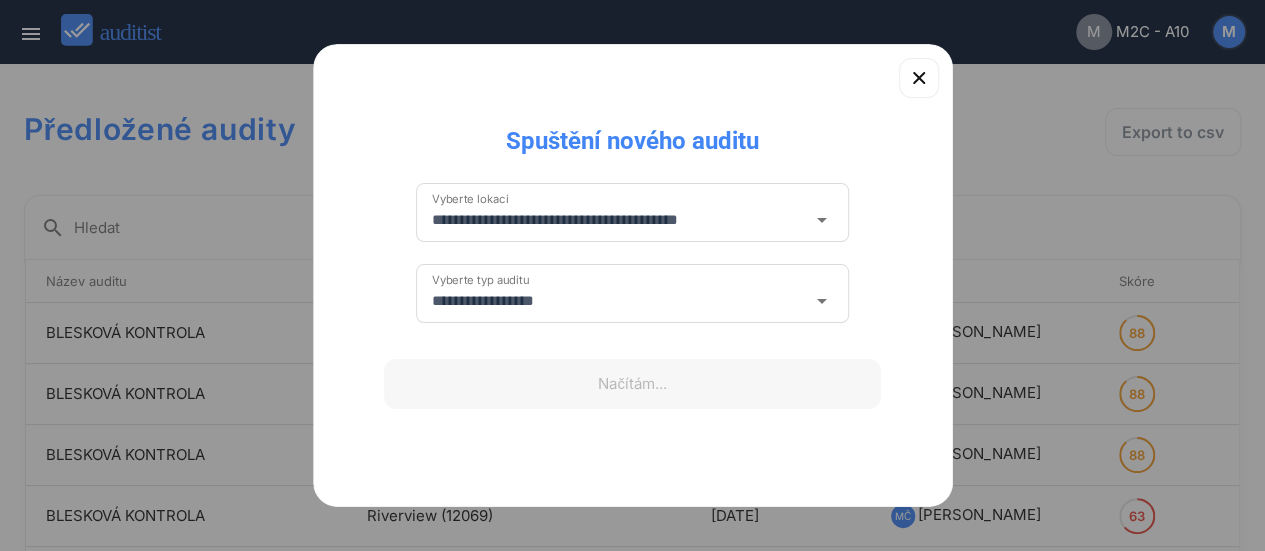 type 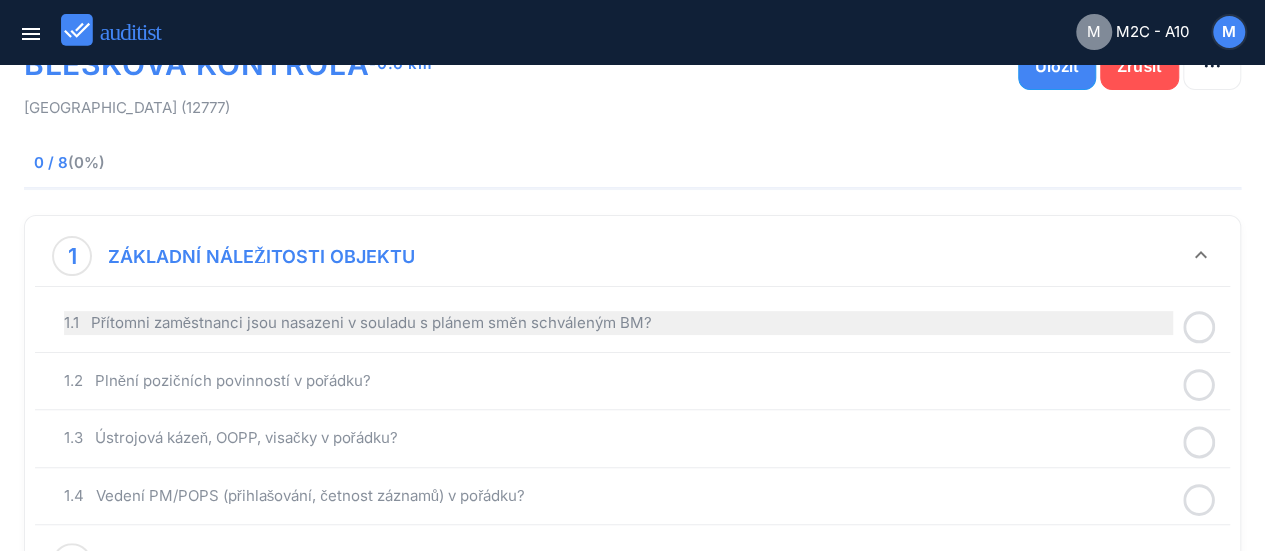 scroll, scrollTop: 100, scrollLeft: 0, axis: vertical 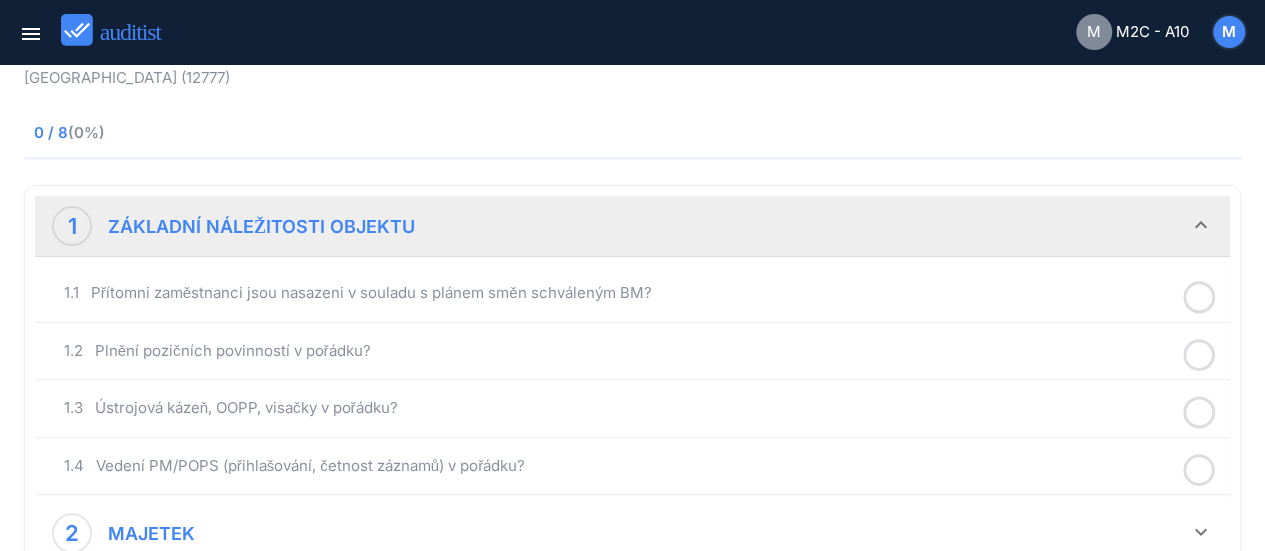 click 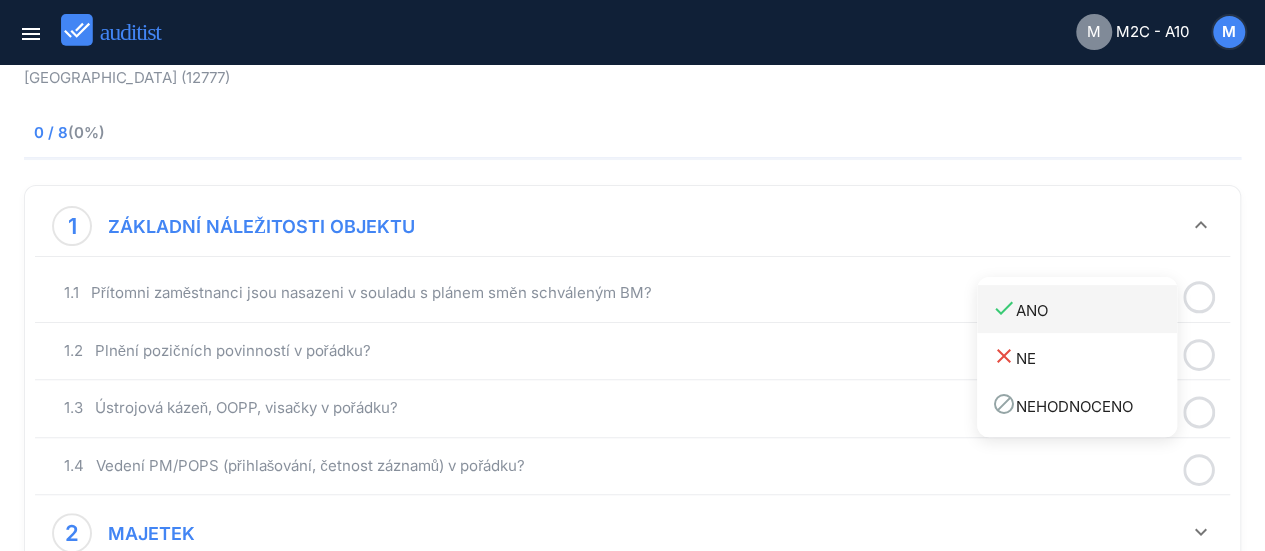click on "done
ANO" at bounding box center [1084, 309] 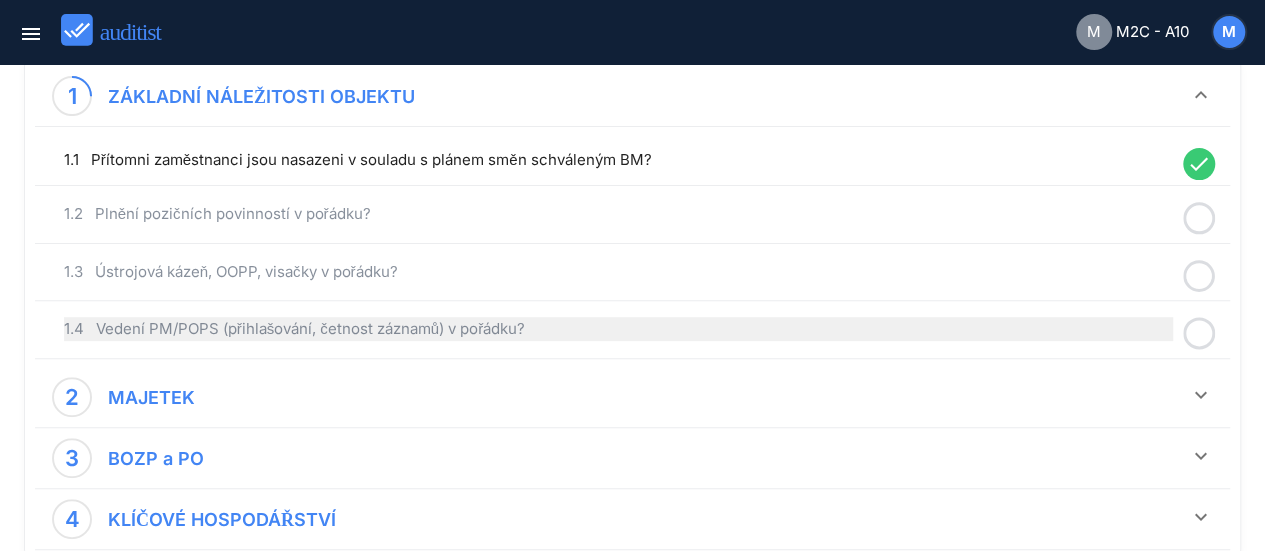 scroll, scrollTop: 200, scrollLeft: 0, axis: vertical 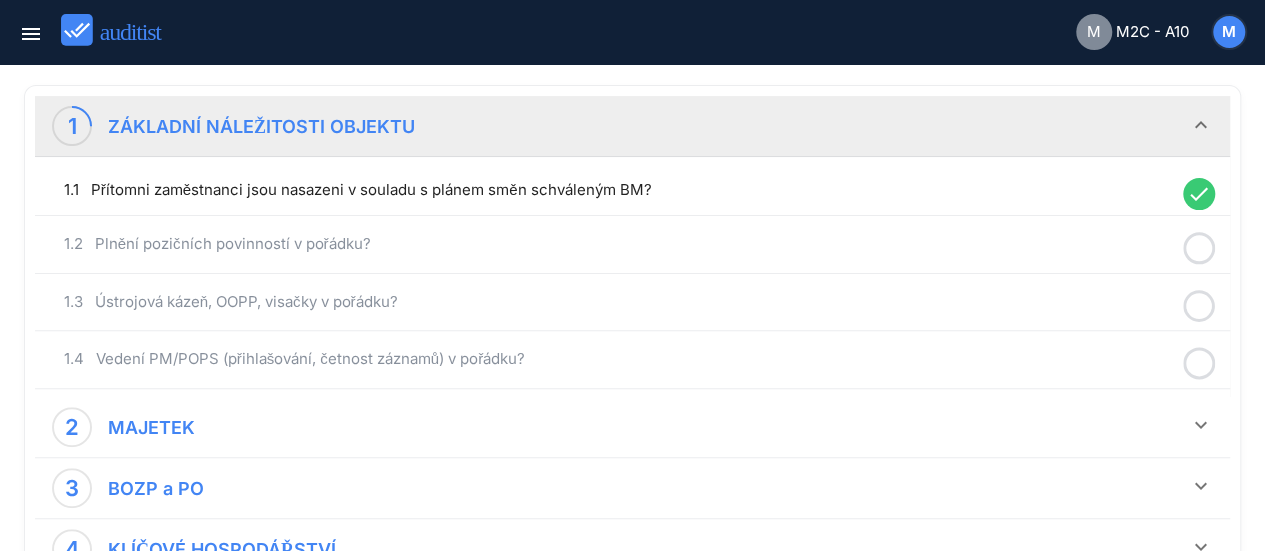 click 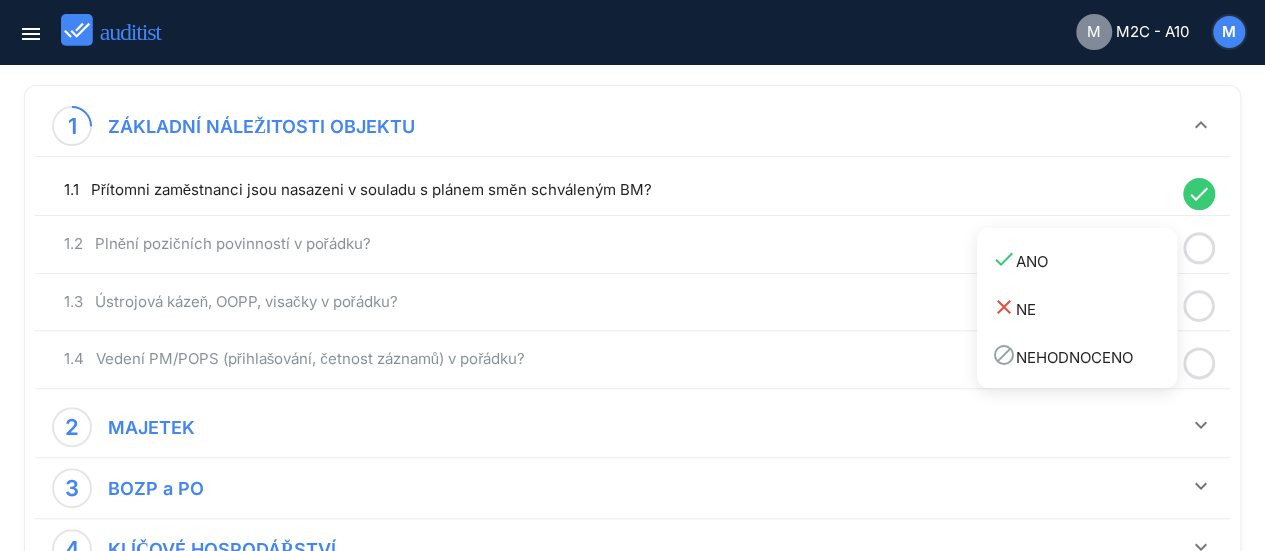 click on "done
ANO" at bounding box center (1084, 260) 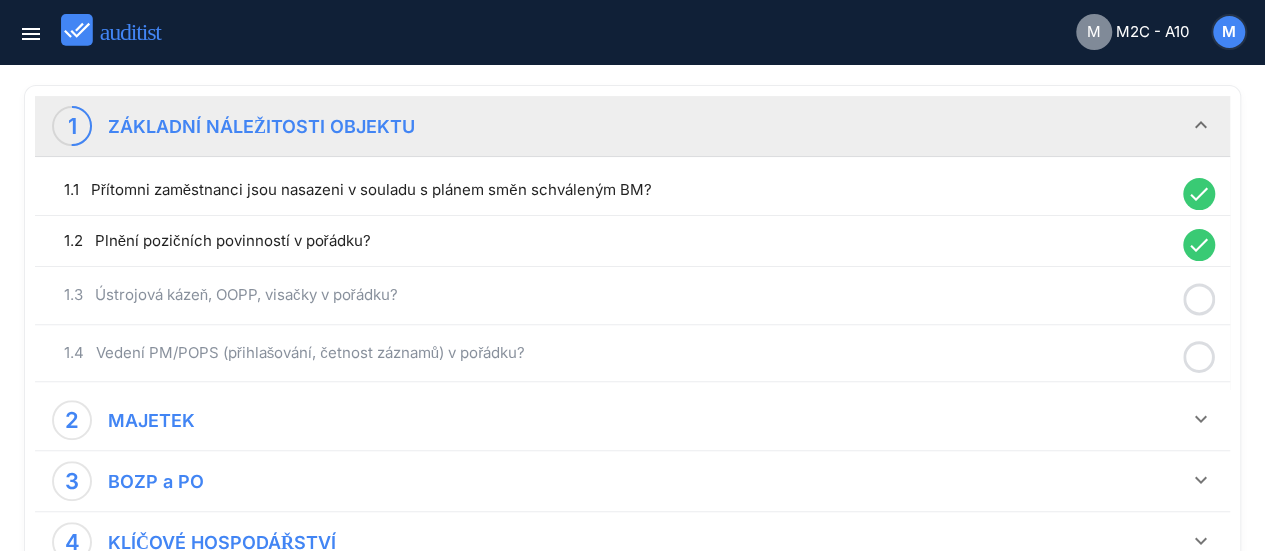 click 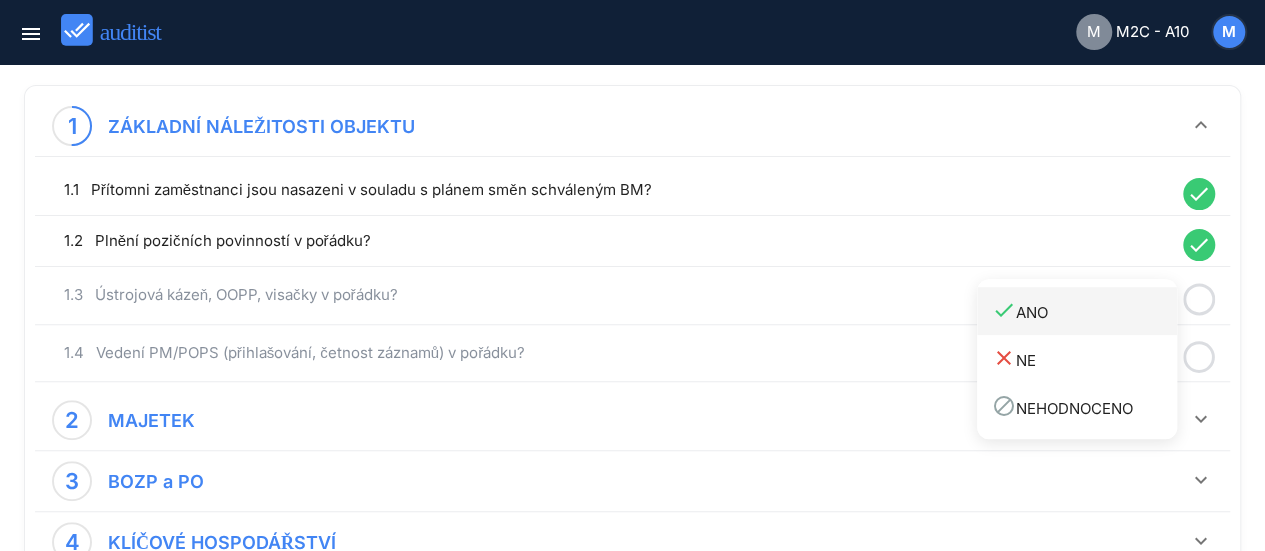 click on "done
ANO" at bounding box center [1084, 311] 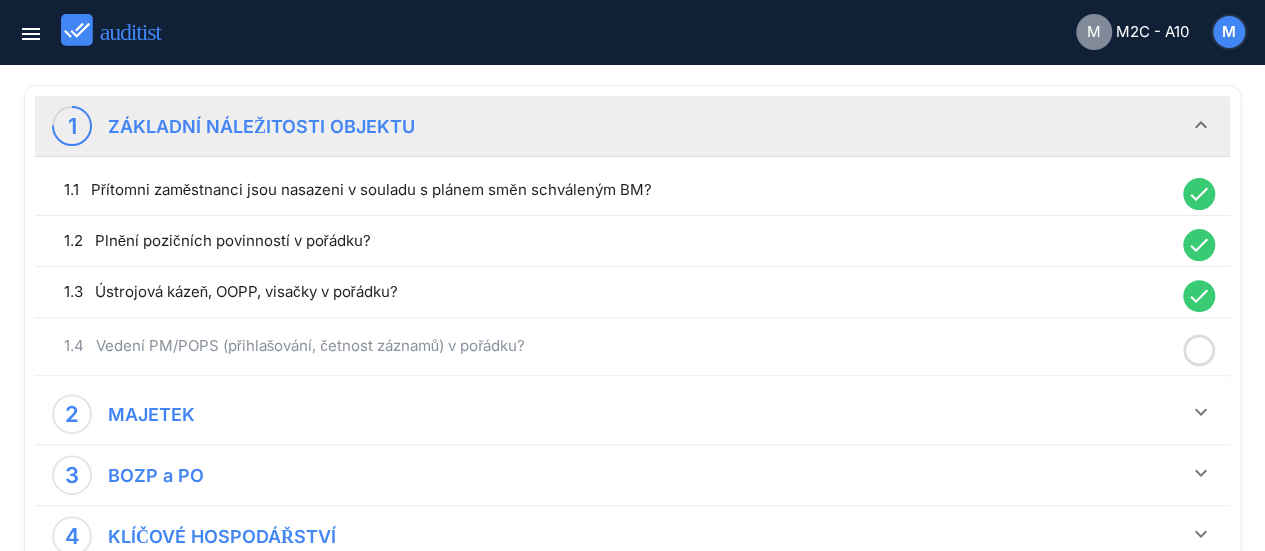 click 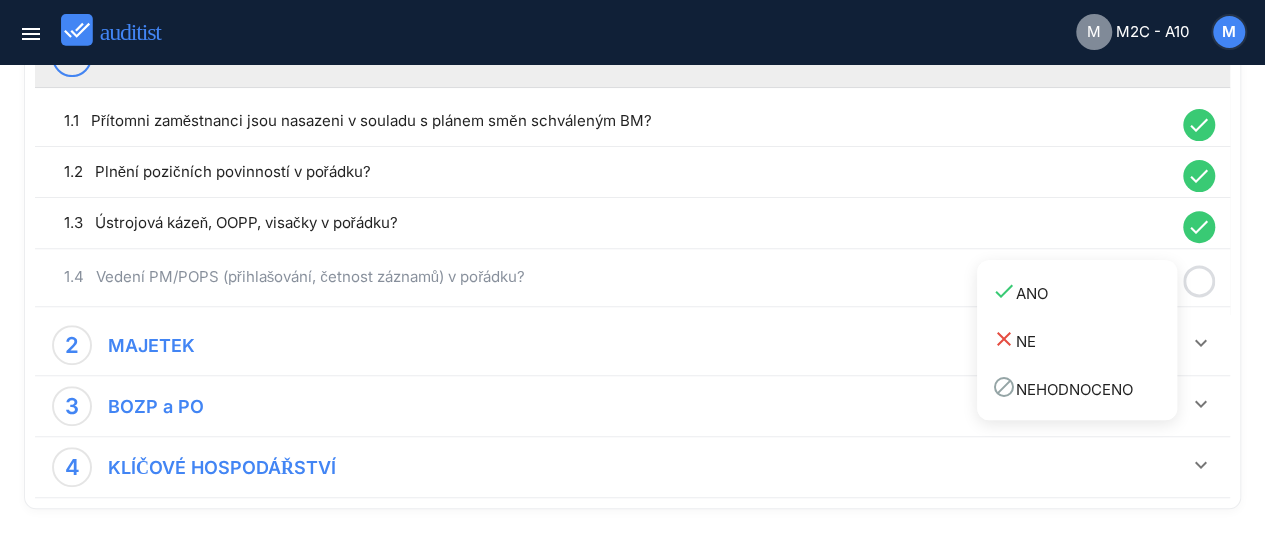 scroll, scrollTop: 300, scrollLeft: 0, axis: vertical 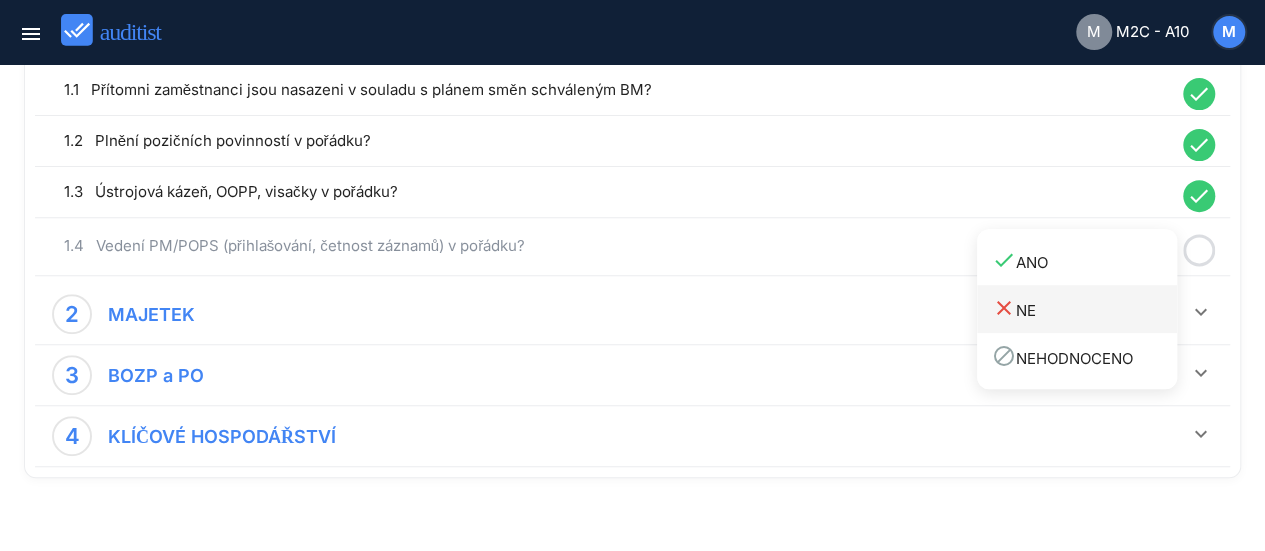 click on "close
NE" at bounding box center [1084, 309] 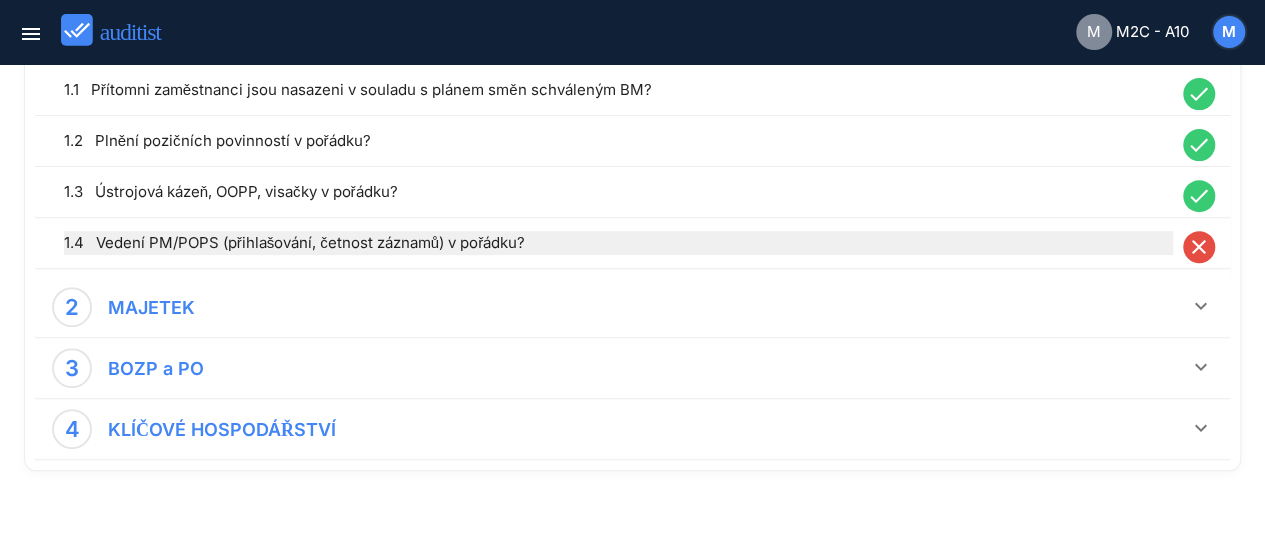 click on "1.4   Vedení PM/POPS (přihlašování, četnost záznamů) v pořádku?" at bounding box center [618, 243] 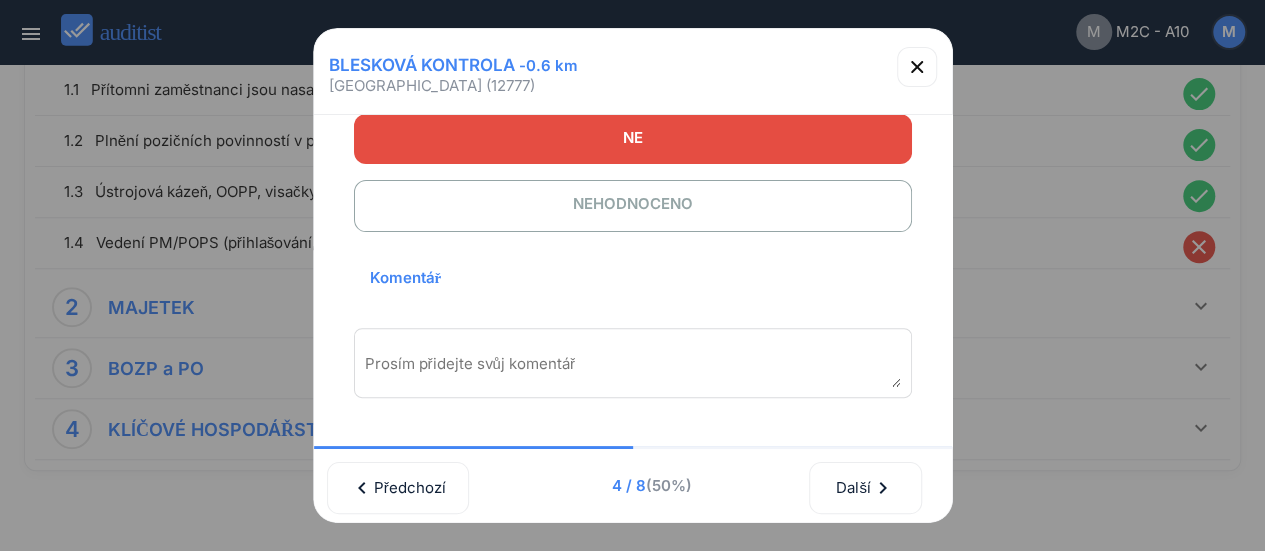 scroll, scrollTop: 400, scrollLeft: 0, axis: vertical 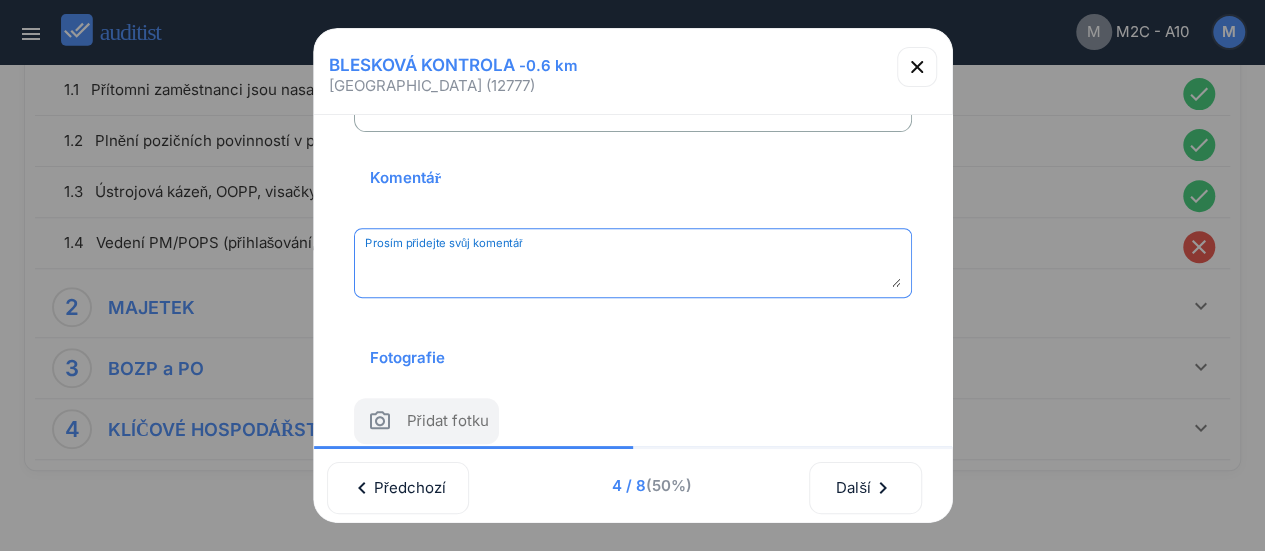 click at bounding box center (633, 270) 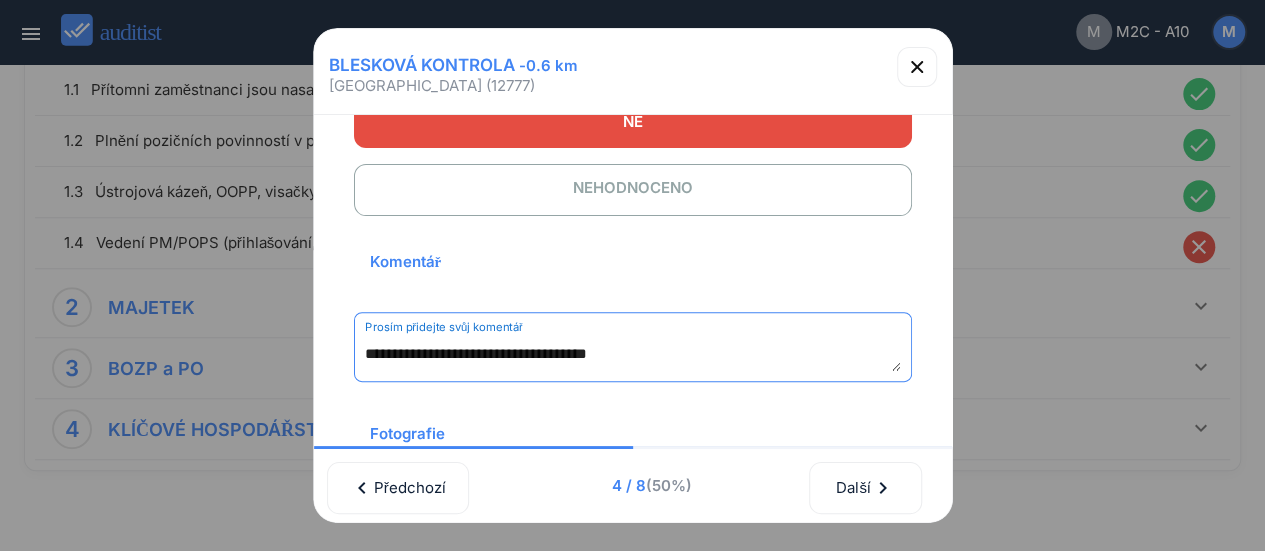 scroll, scrollTop: 440, scrollLeft: 0, axis: vertical 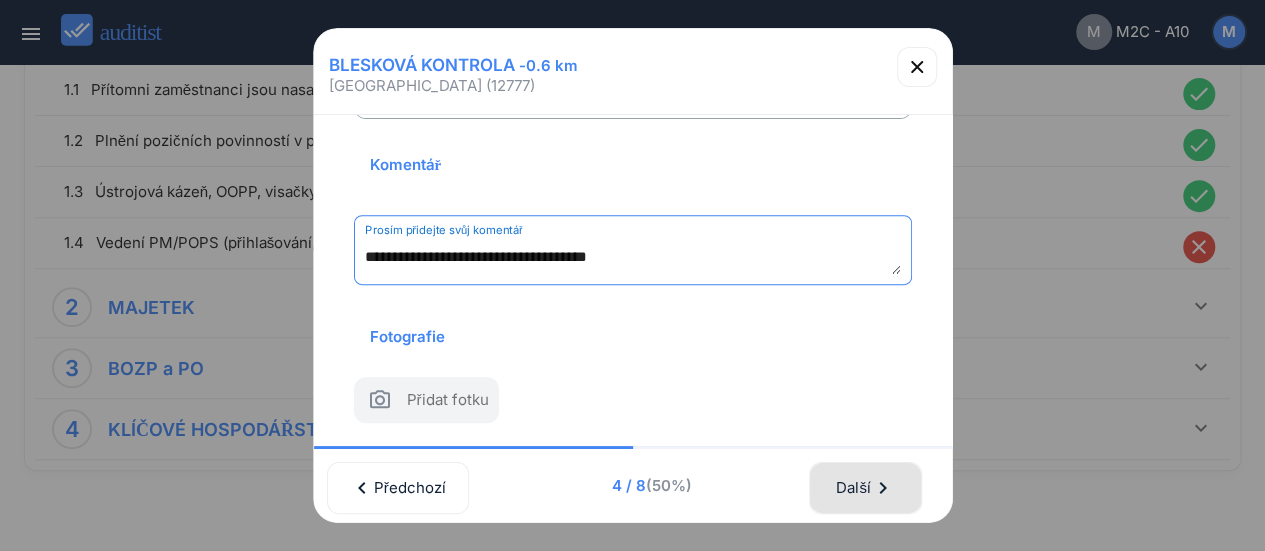 type on "**********" 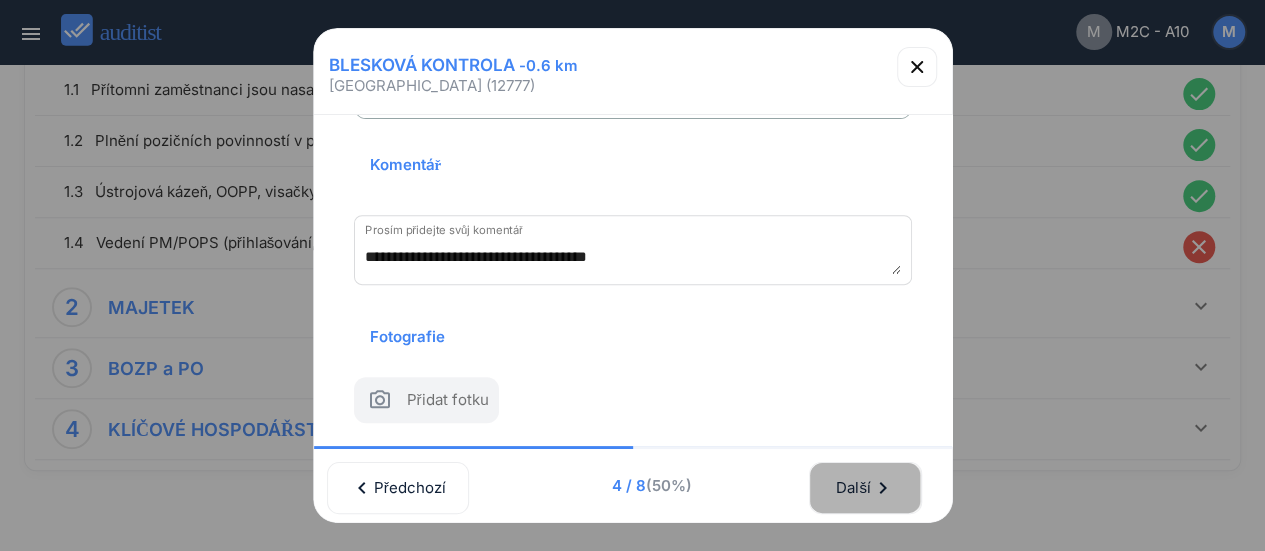 click on "Další
chevron_right" at bounding box center (865, 488) 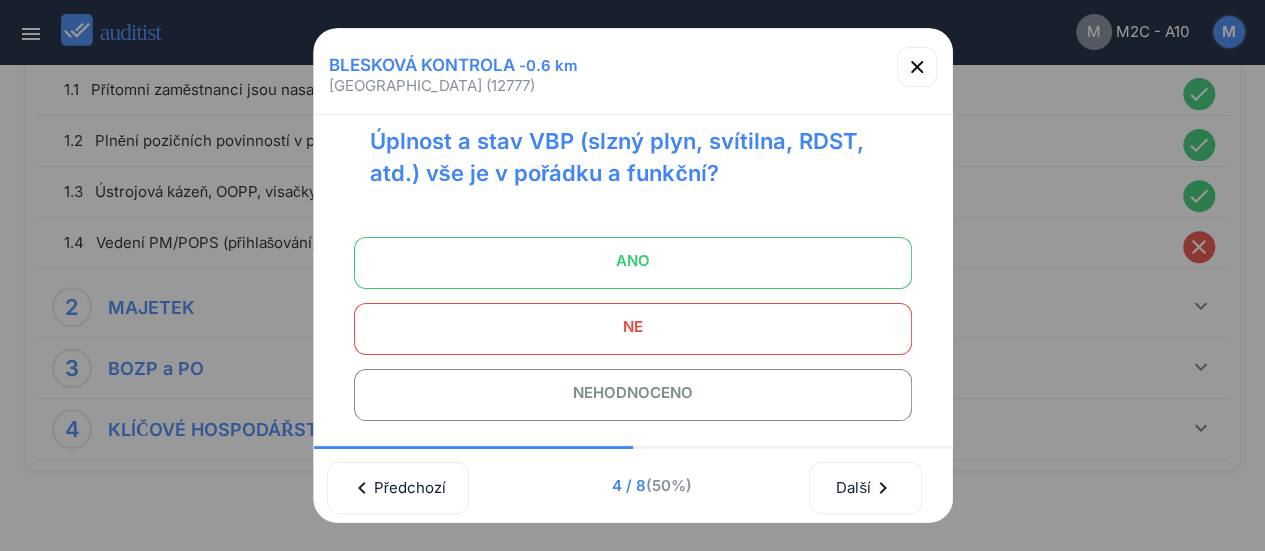 scroll, scrollTop: 0, scrollLeft: 0, axis: both 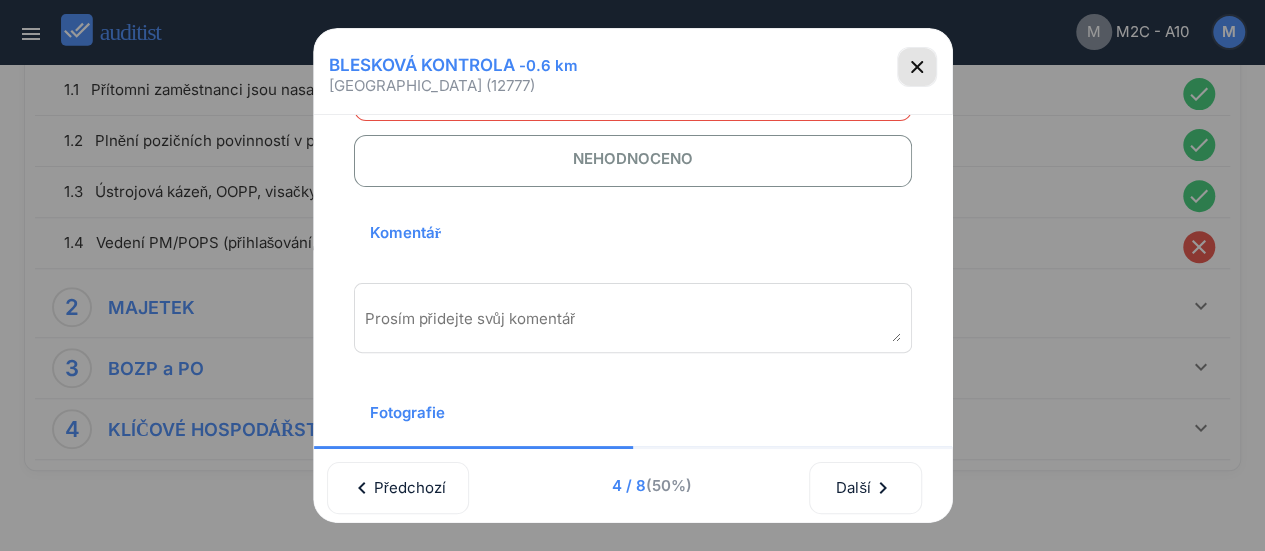 click 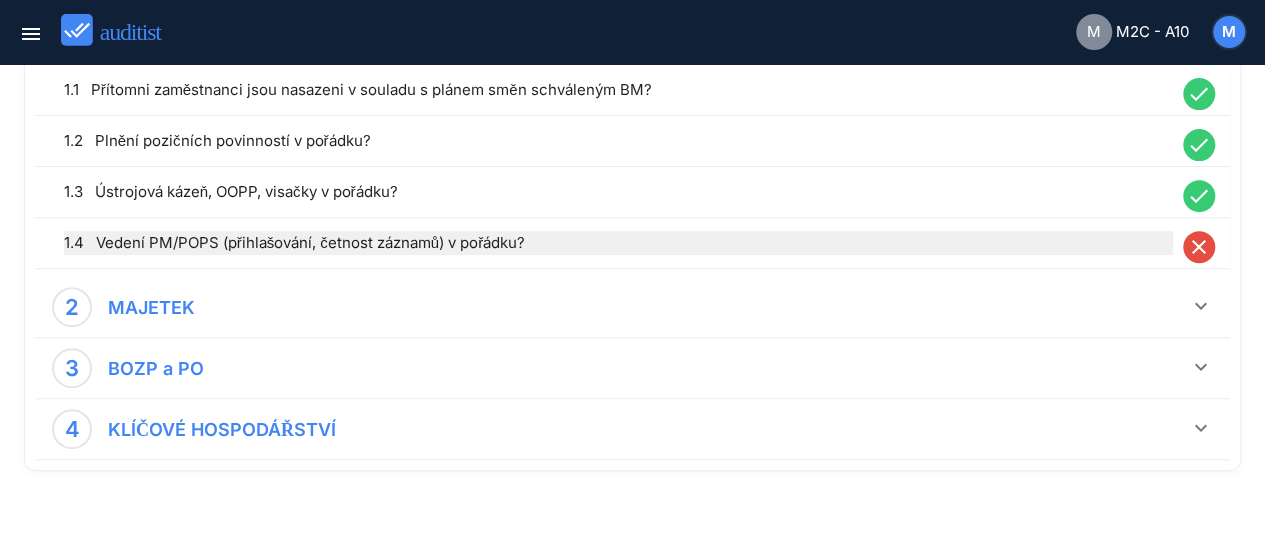 click on "1.4   Vedení PM/POPS (přihlašování, četnost záznamů) v pořádku?" at bounding box center (618, 243) 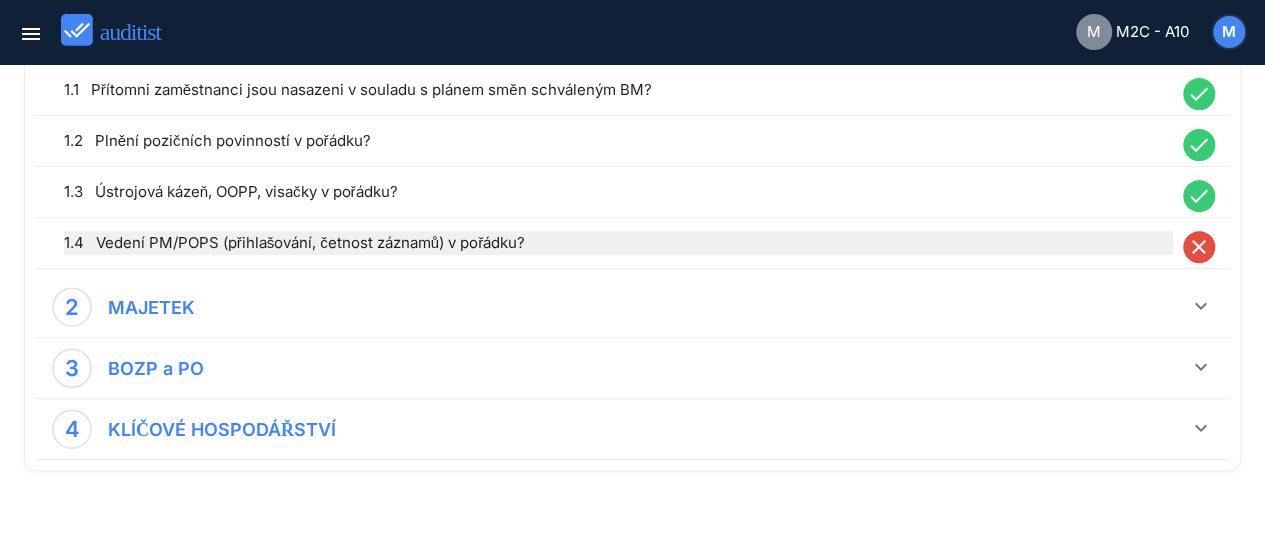 click on "done
ANO
close
NE
block
NEHODNOCENO
close
ANO
done
NE
block
NEHODNOCENO
close
ANO
done
NE
block
NEHODNOCENO
done
ANO
close block   done close block   done close block   done" at bounding box center (632, 139) 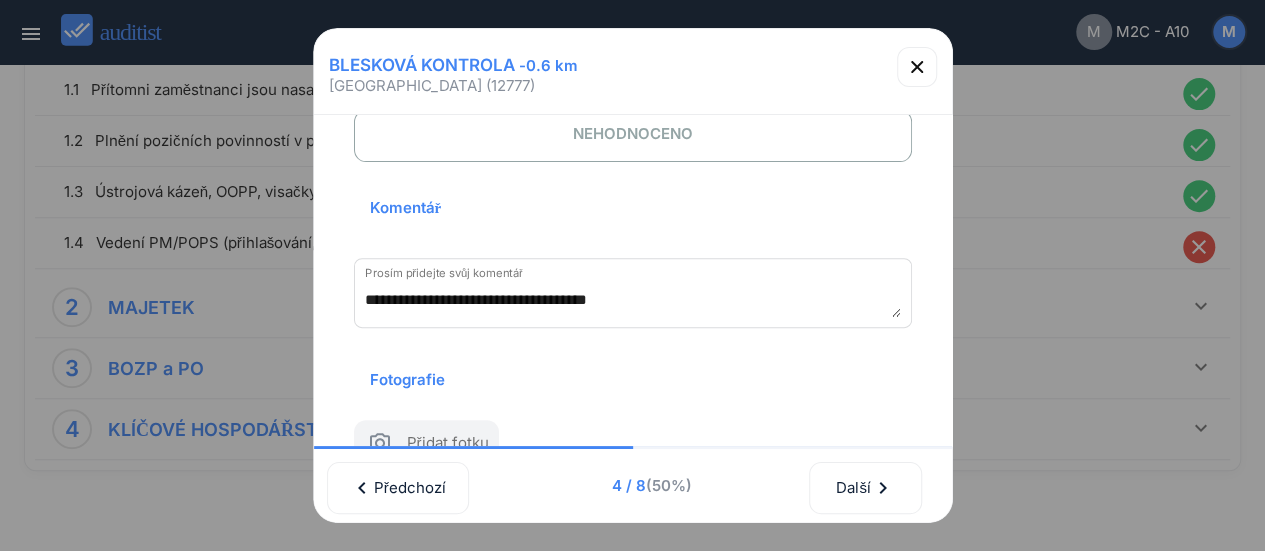 scroll, scrollTop: 440, scrollLeft: 0, axis: vertical 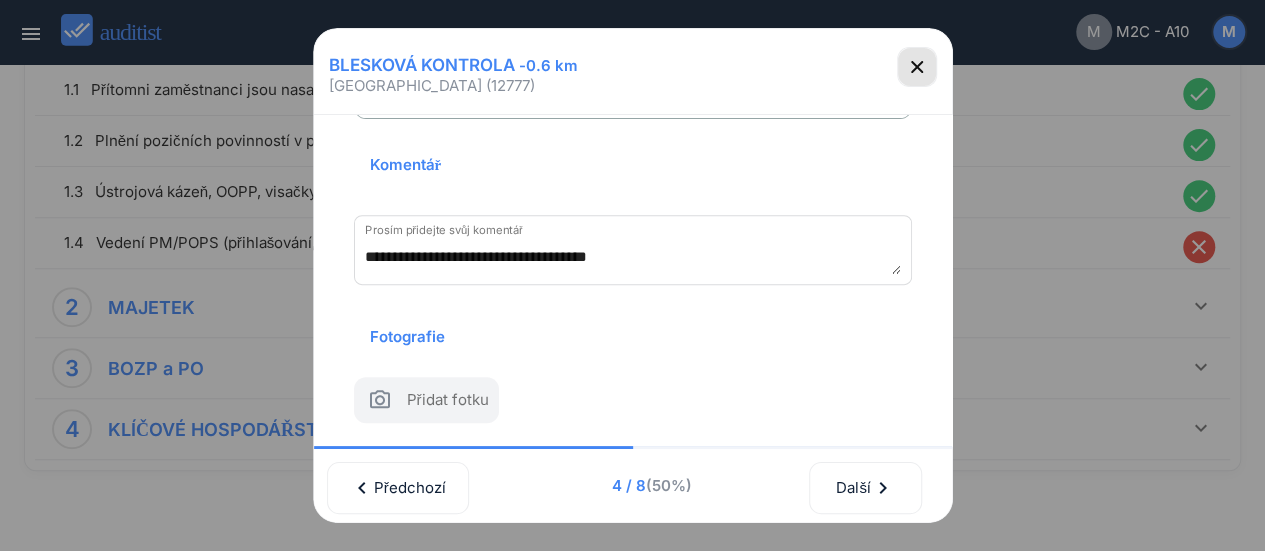 click 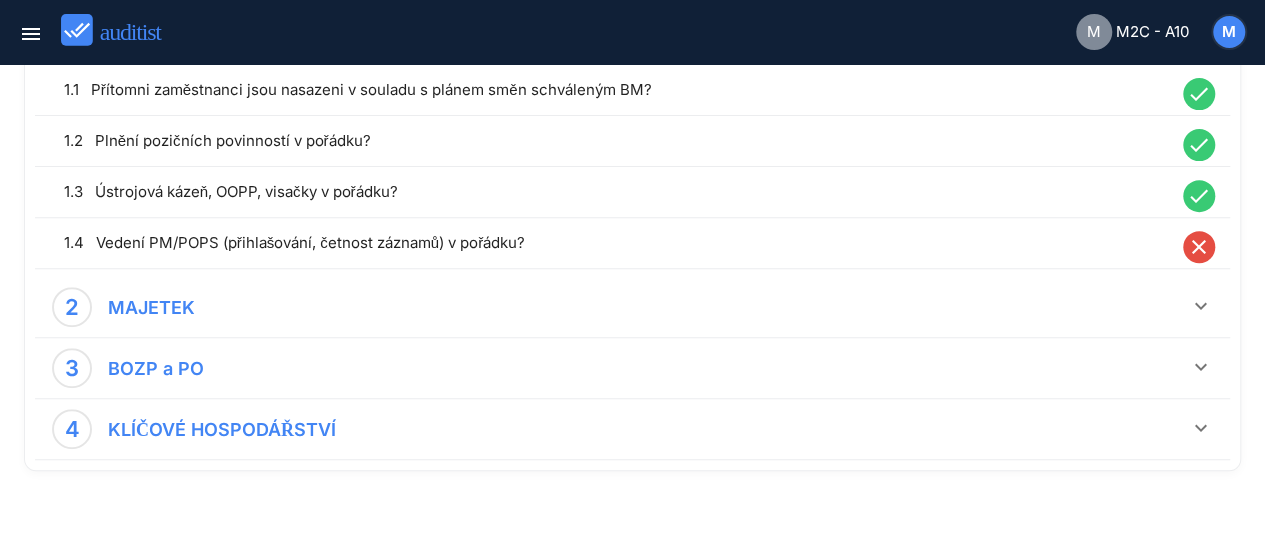 scroll, scrollTop: 426, scrollLeft: 0, axis: vertical 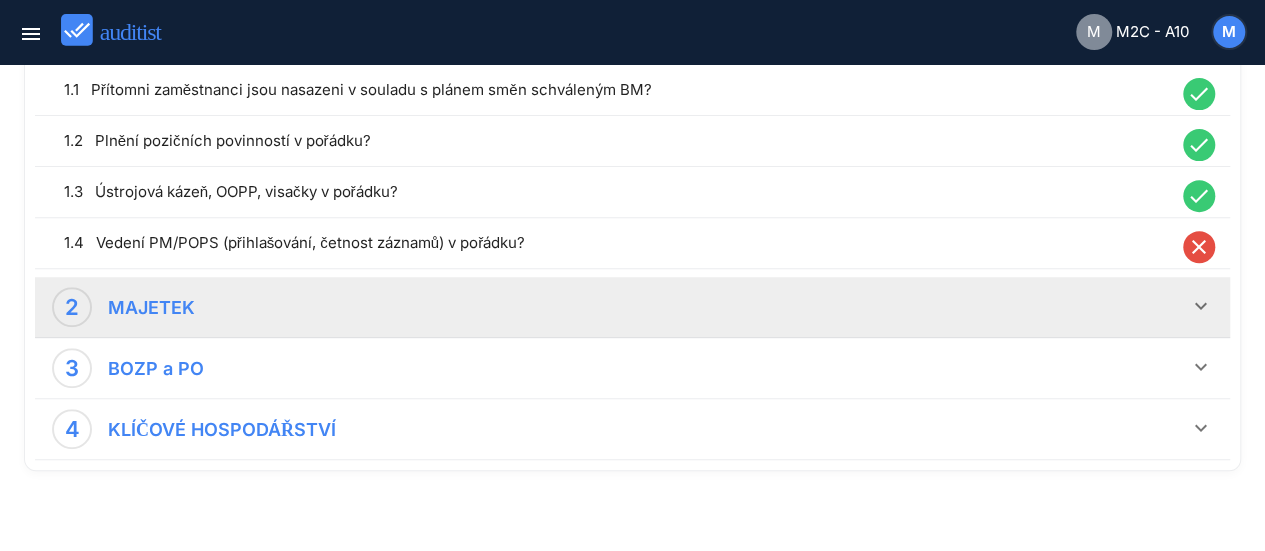 click on "keyboard_arrow_down" at bounding box center (1201, 306) 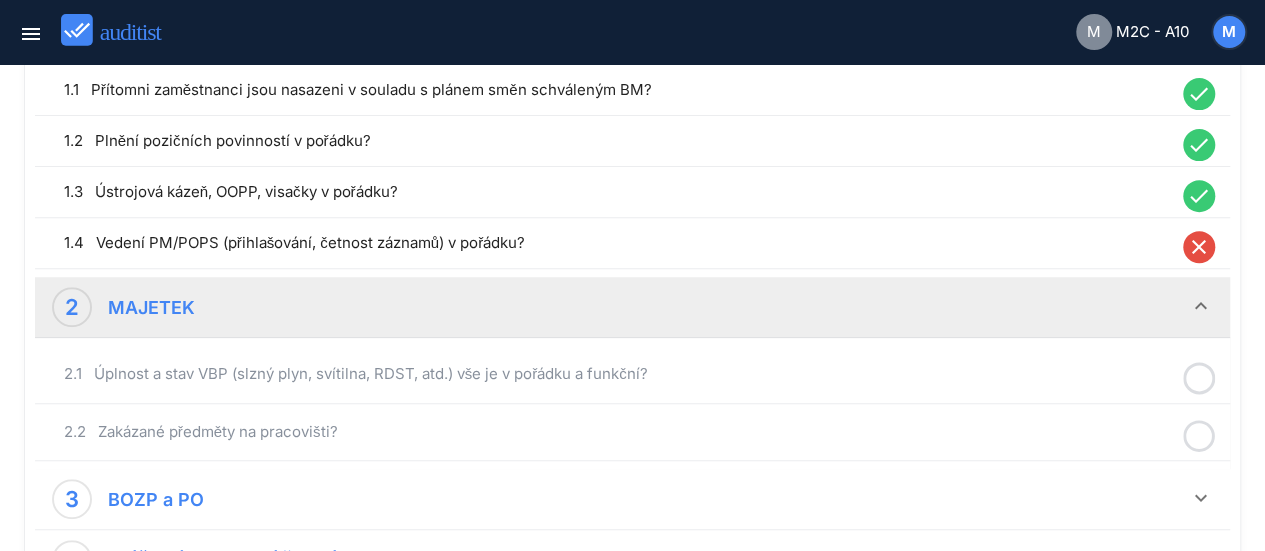 click 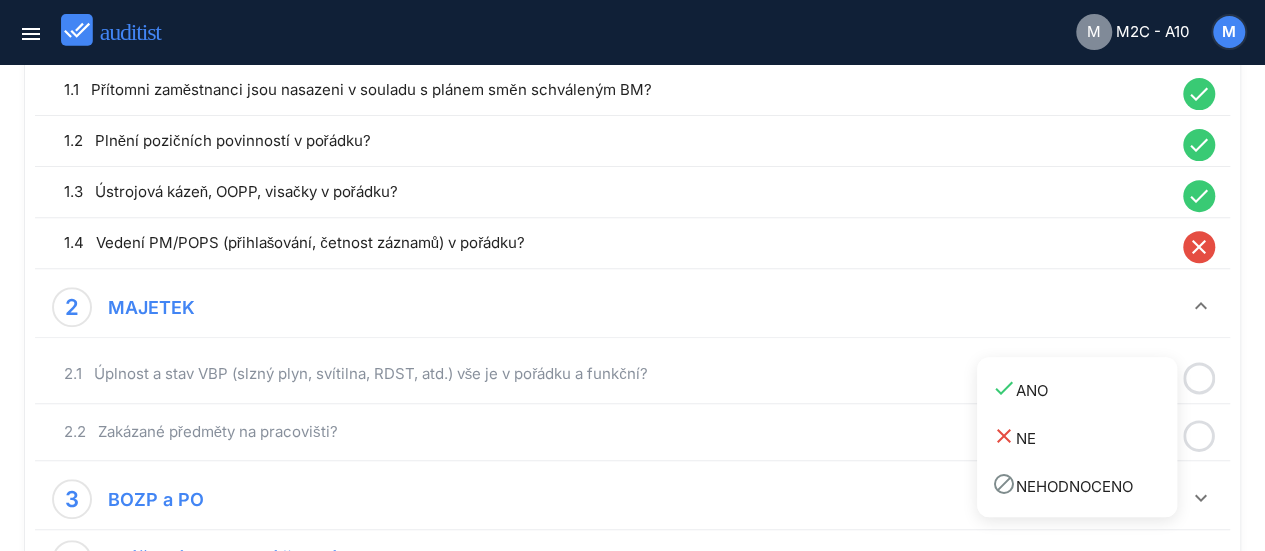 click on "done
ANO" at bounding box center (1084, 389) 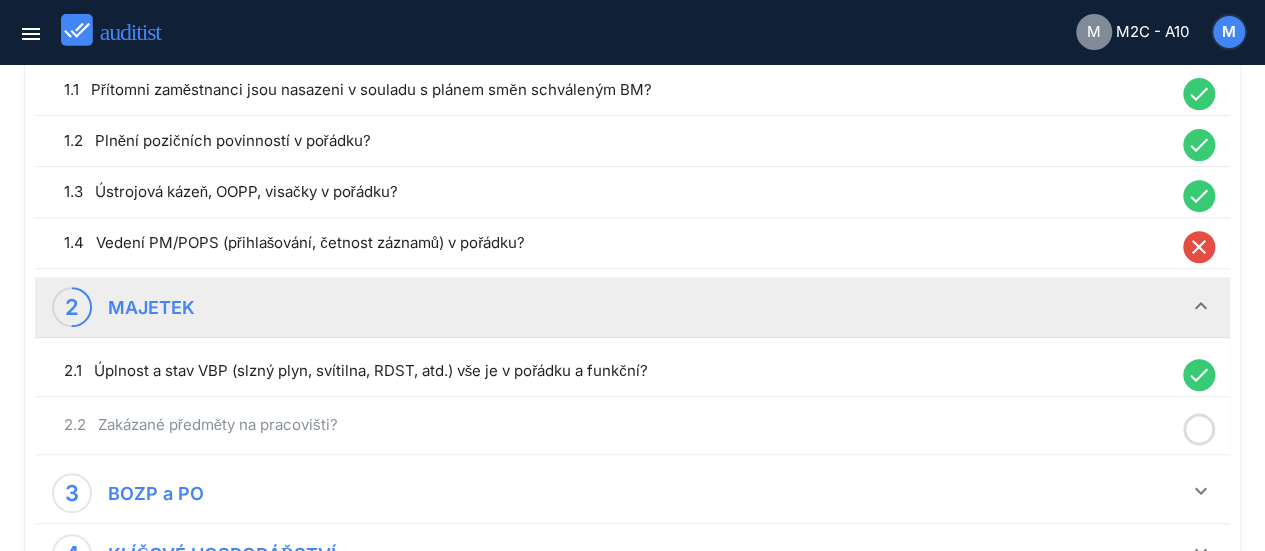 click 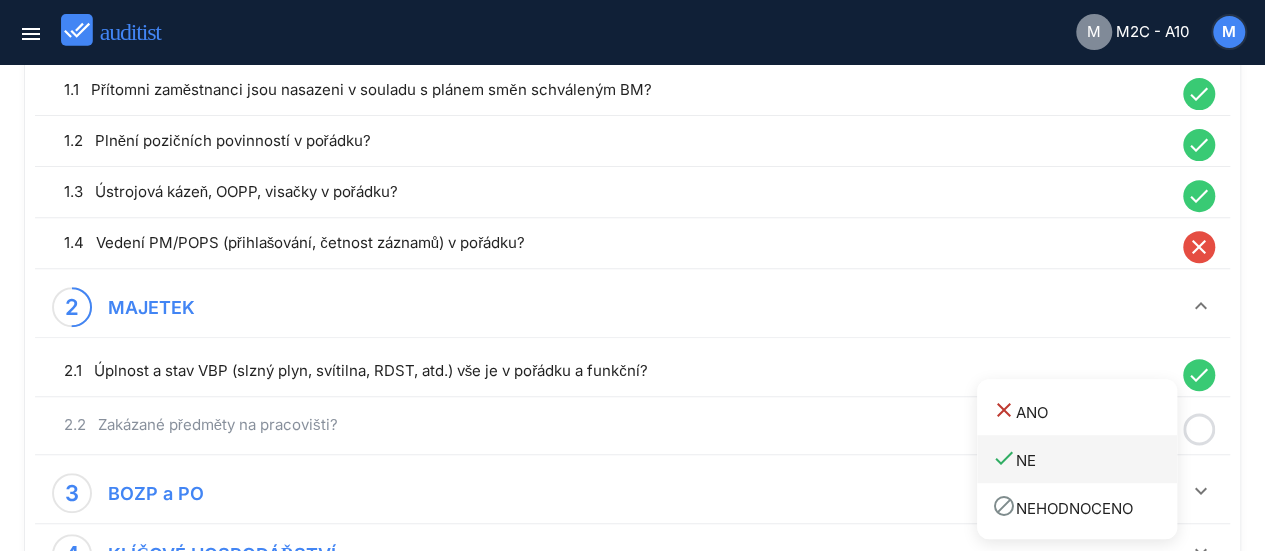 click on "done
NE" at bounding box center (1084, 459) 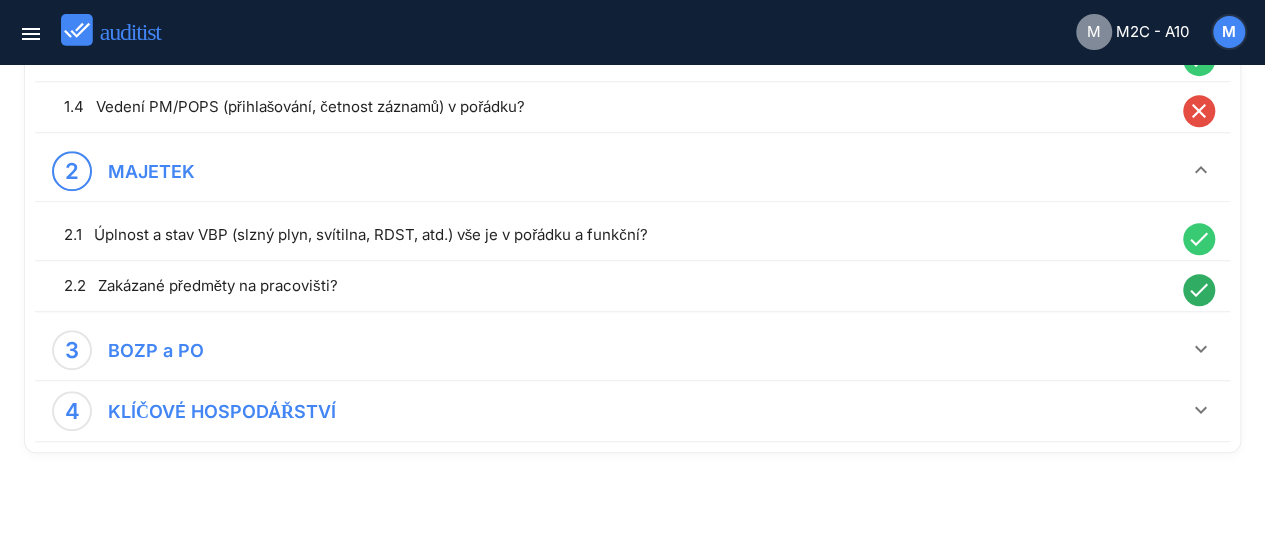 scroll, scrollTop: 440, scrollLeft: 0, axis: vertical 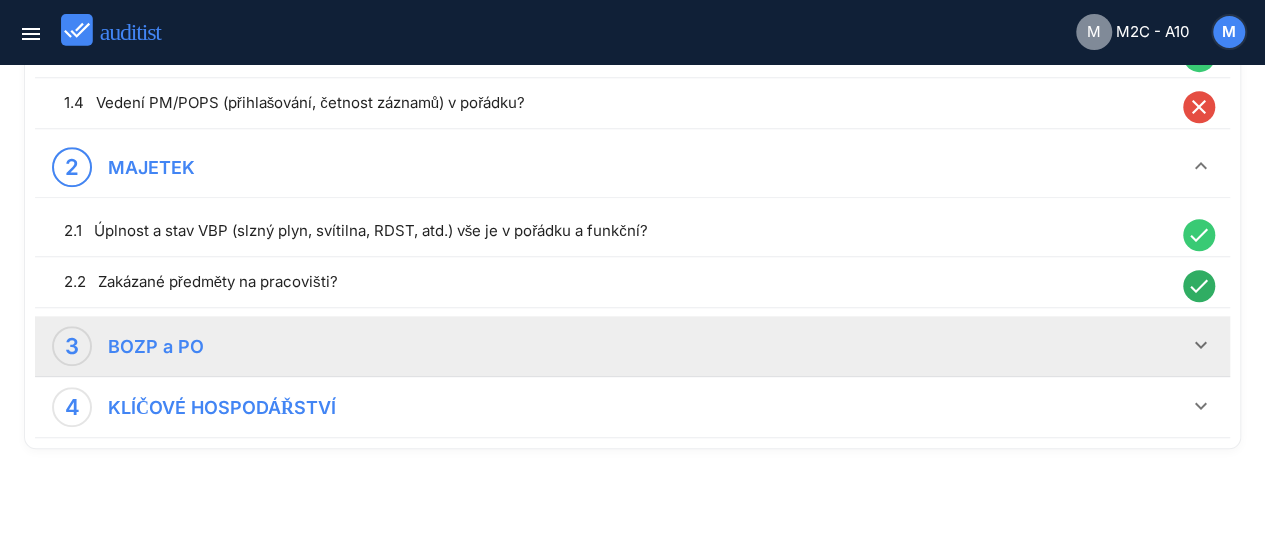 click on "keyboard_arrow_down" at bounding box center [1201, 345] 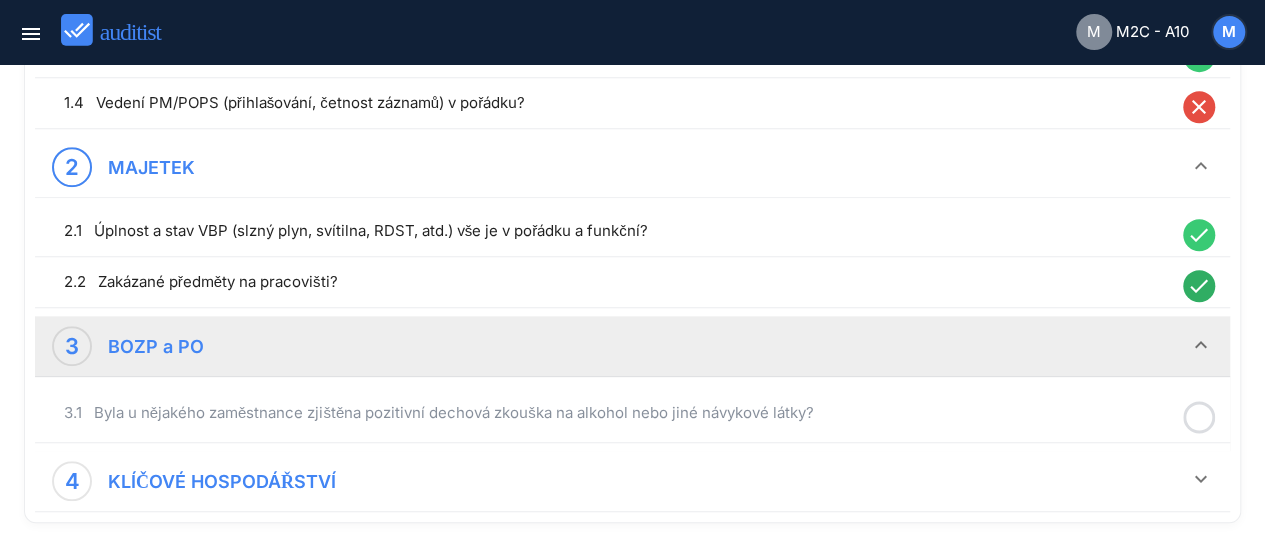 click 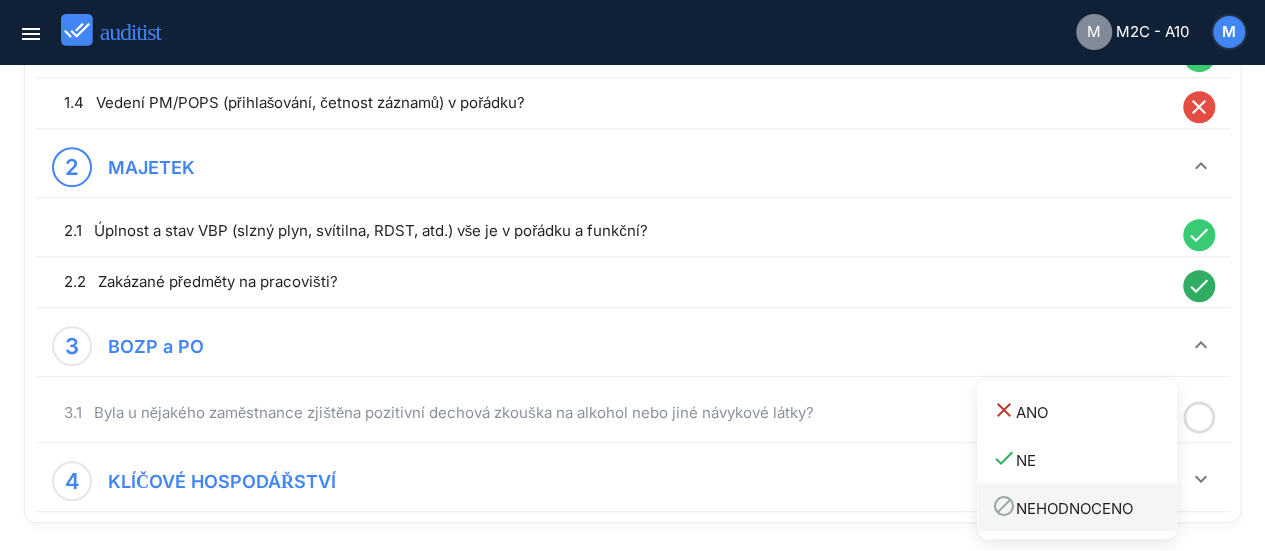 click on "block
NEHODNOCENO" at bounding box center (1084, 507) 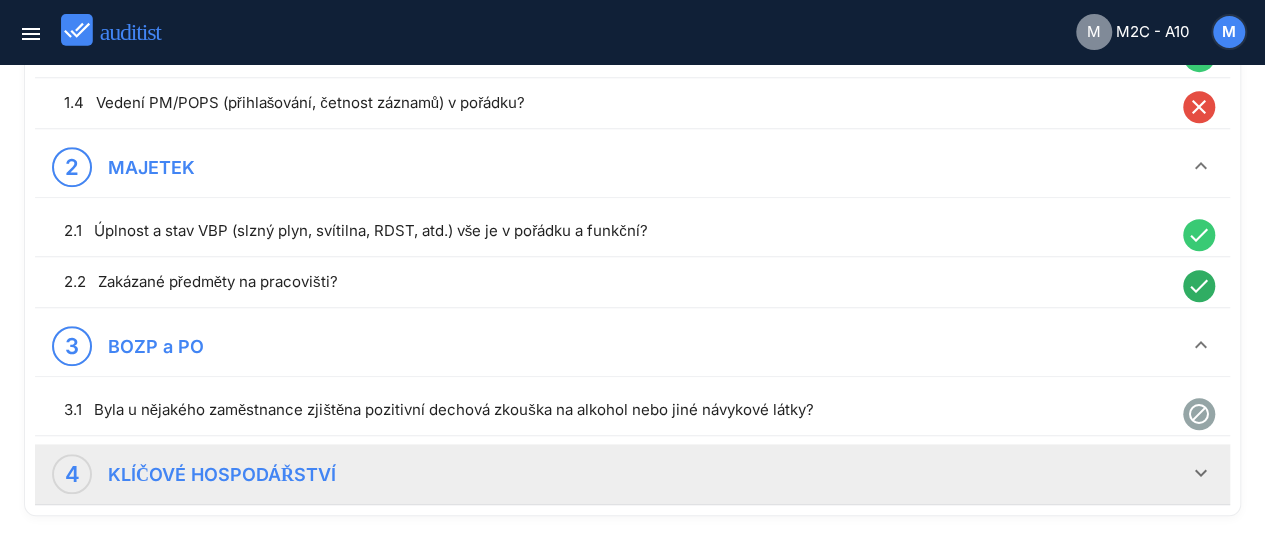 click on "keyboard_arrow_down" at bounding box center [1201, 473] 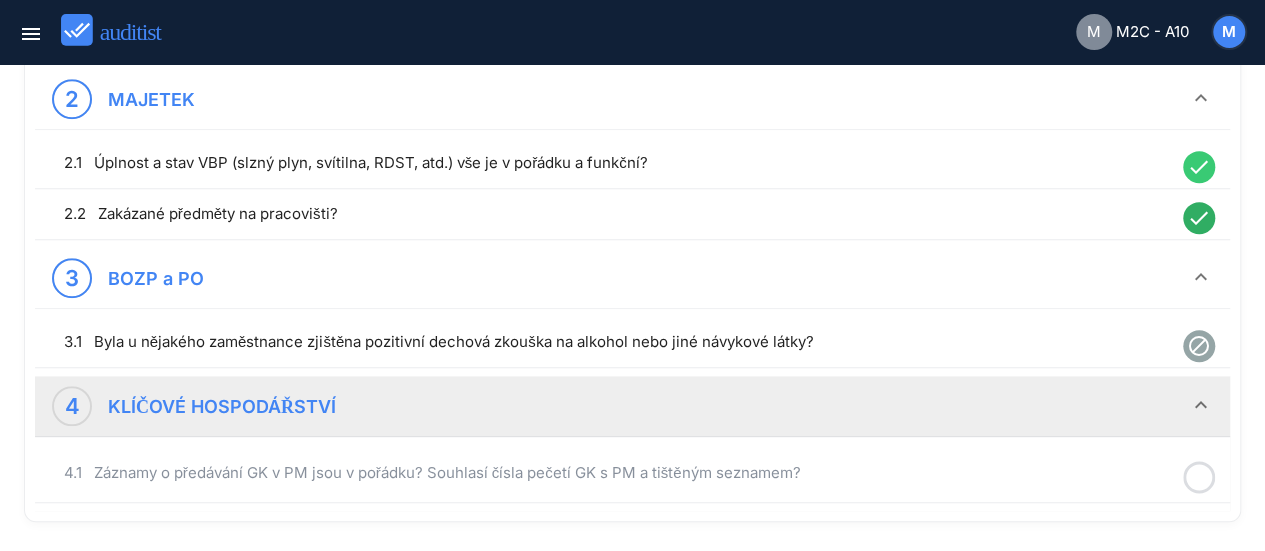 scroll, scrollTop: 579, scrollLeft: 0, axis: vertical 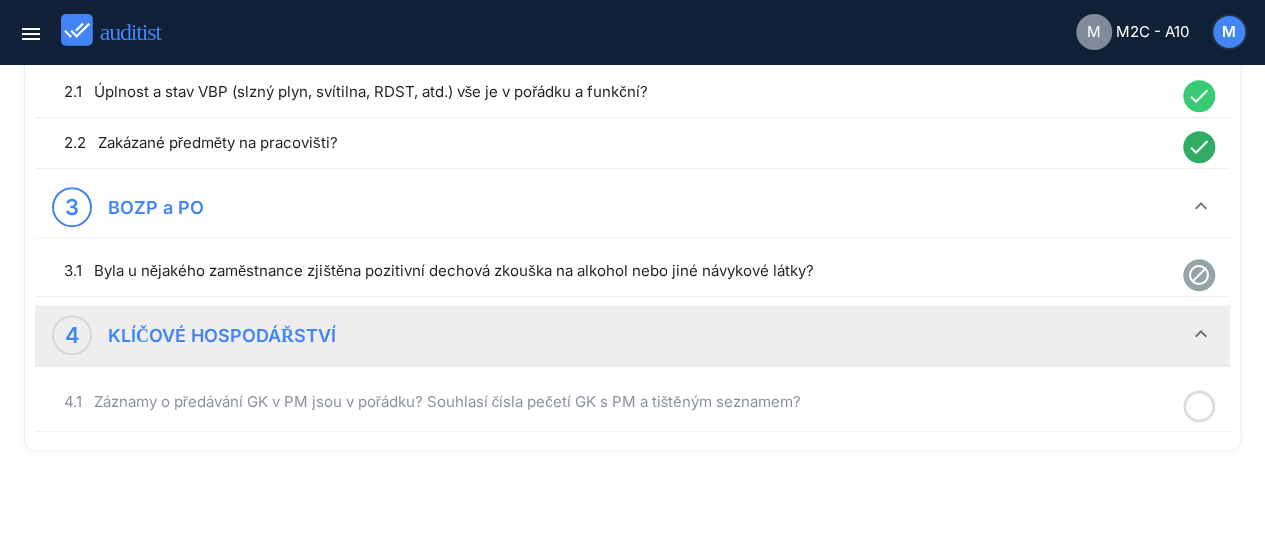 click 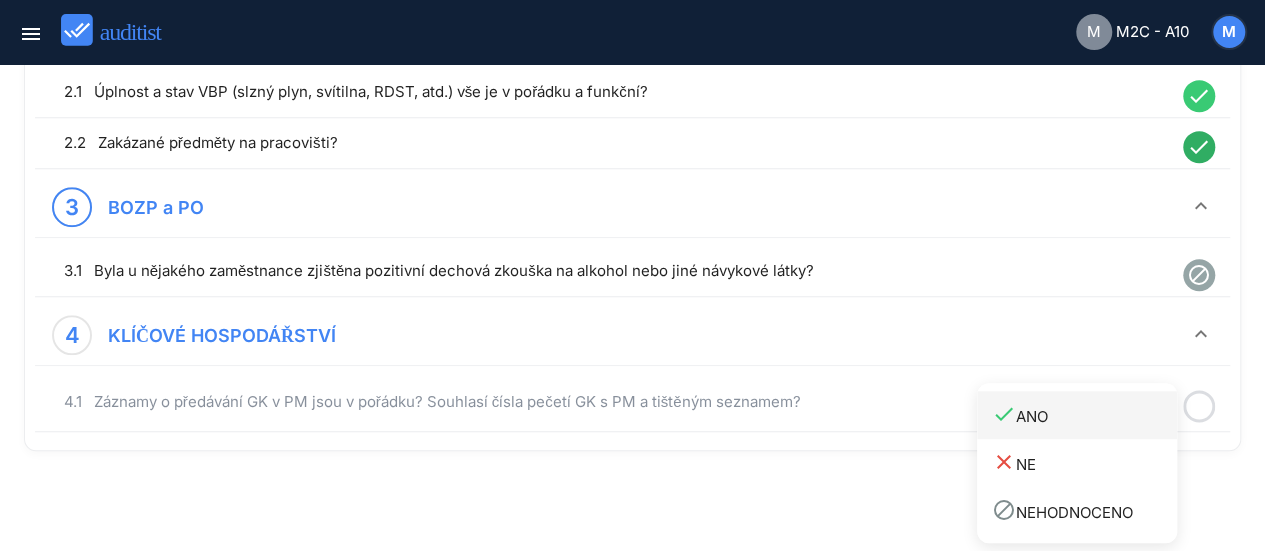 click on "done" at bounding box center [1004, 414] 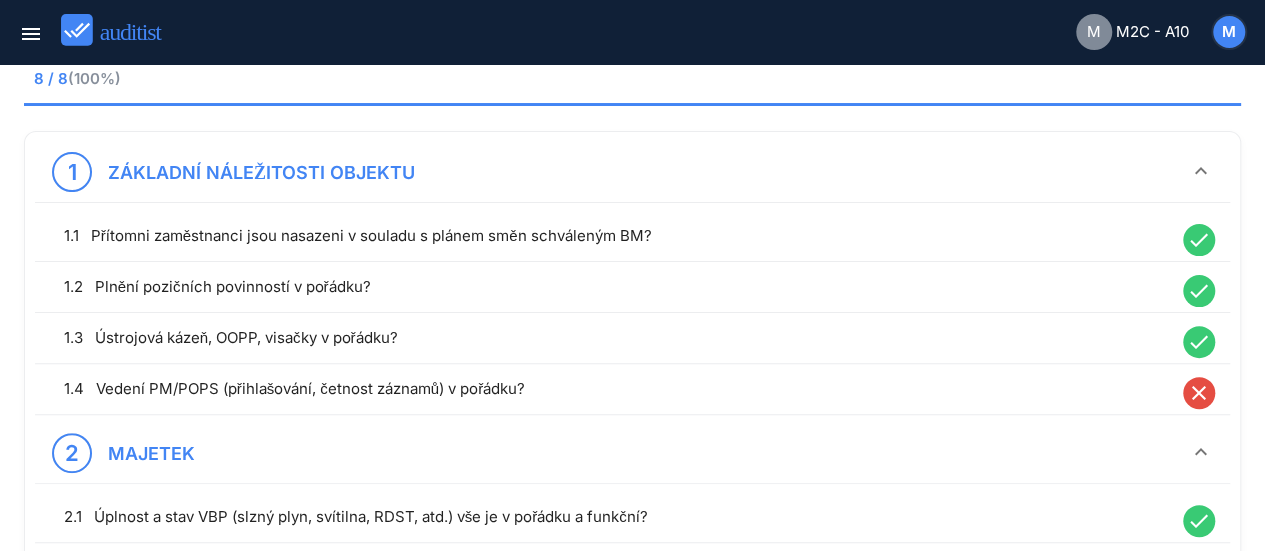 scroll, scrollTop: 0, scrollLeft: 0, axis: both 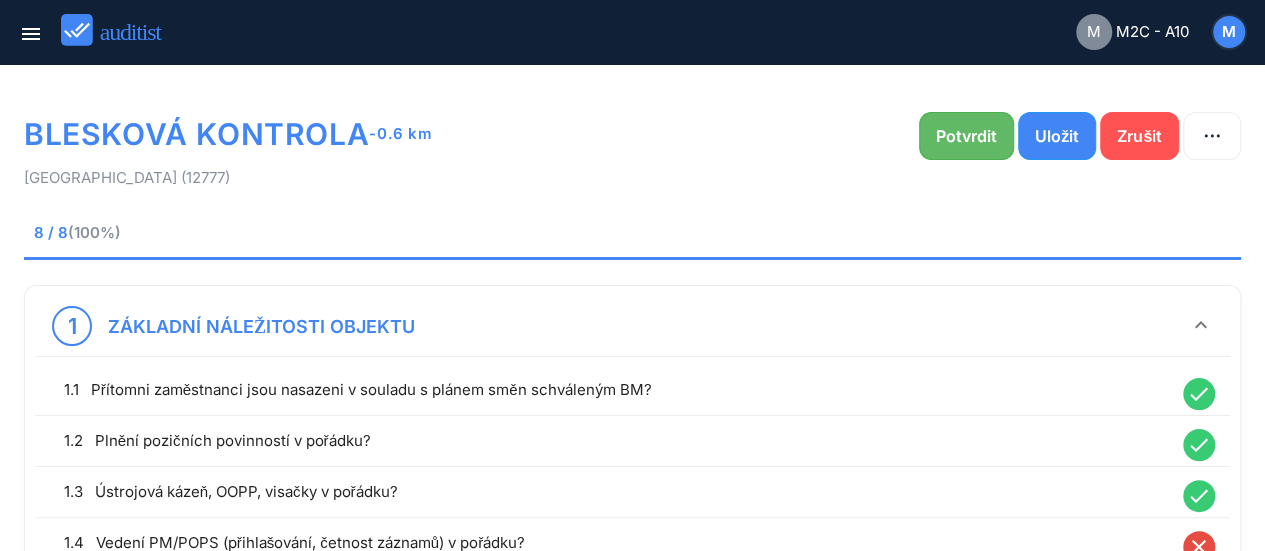 click on "Potvrdit" at bounding box center [966, 136] 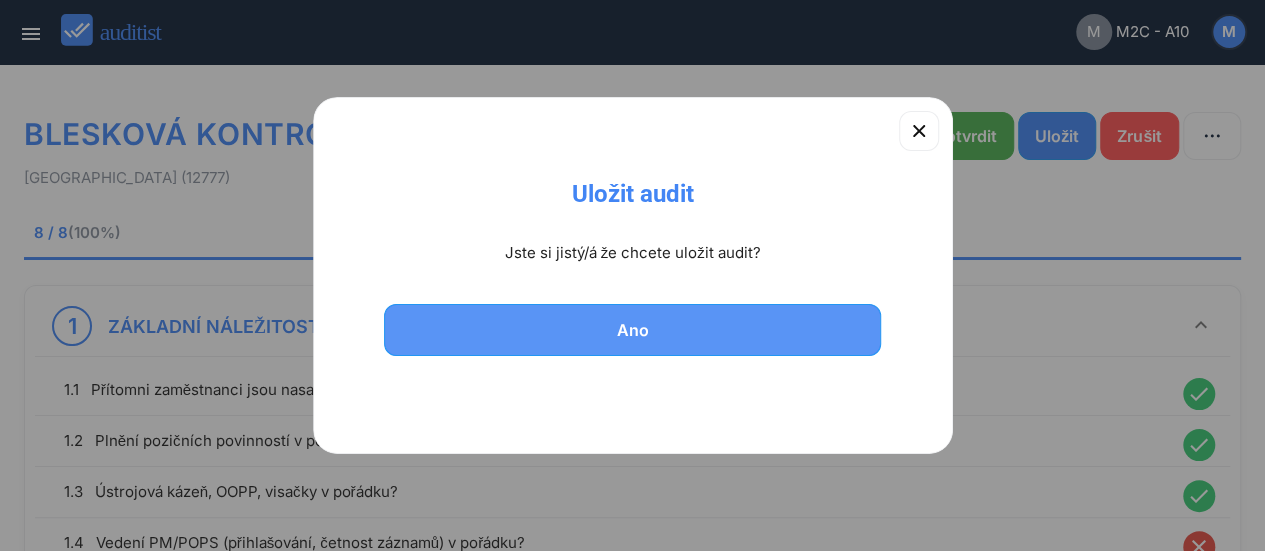 click on "Ano" at bounding box center (633, 330) 